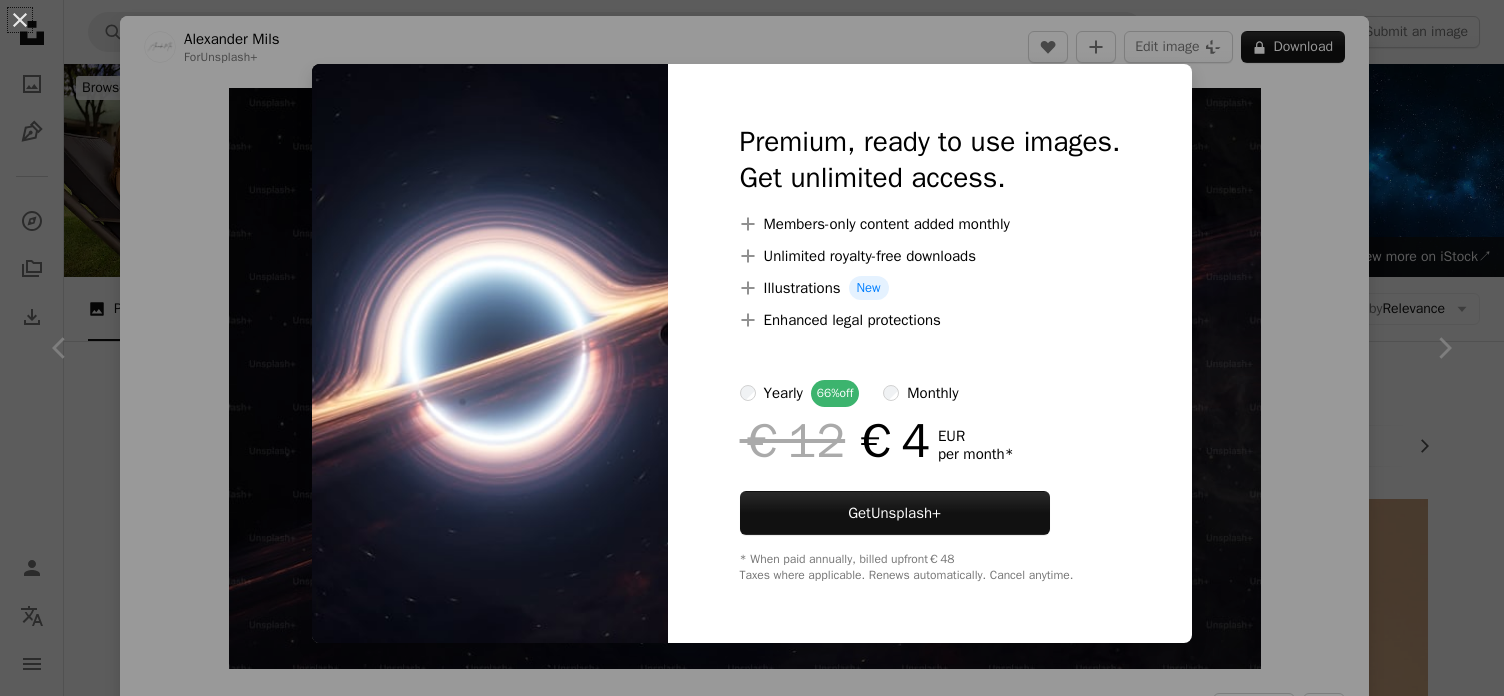 scroll, scrollTop: 1344, scrollLeft: 0, axis: vertical 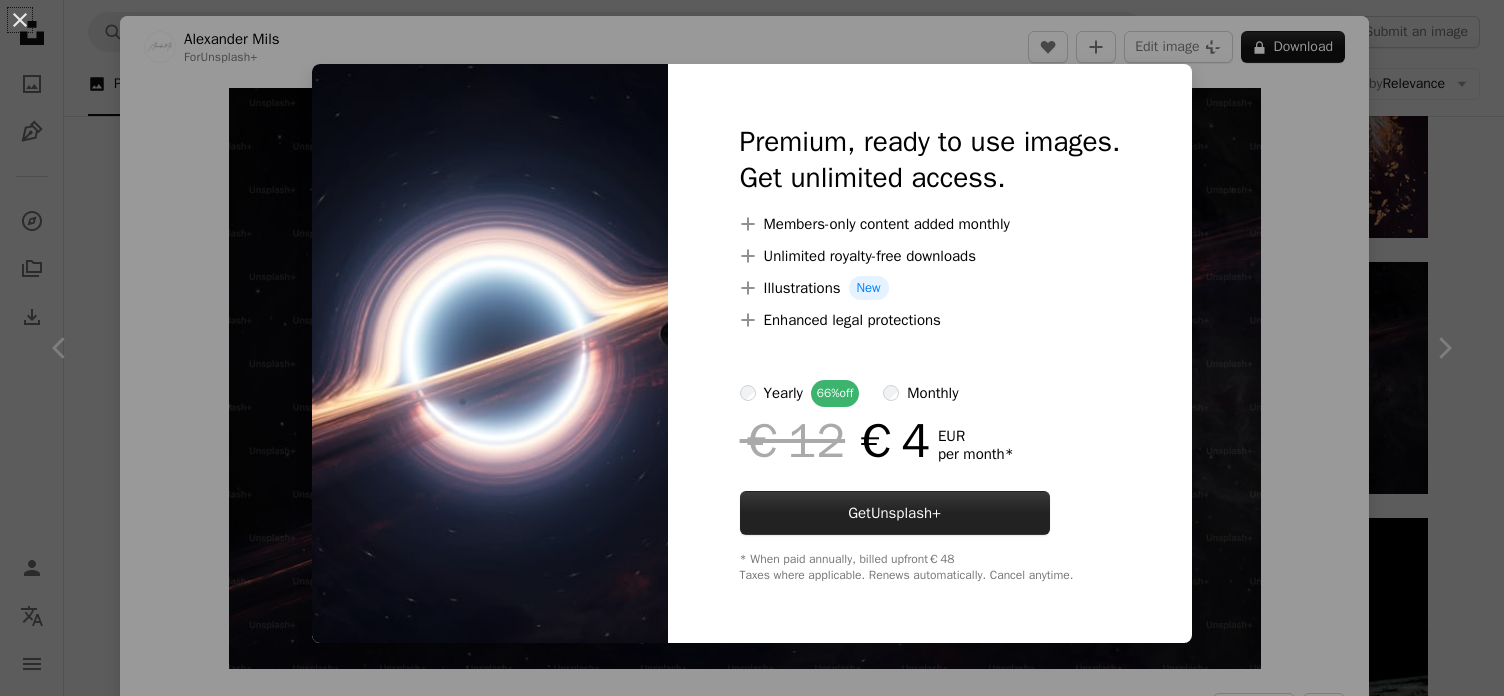 click on "Unsplash+" at bounding box center [906, 513] 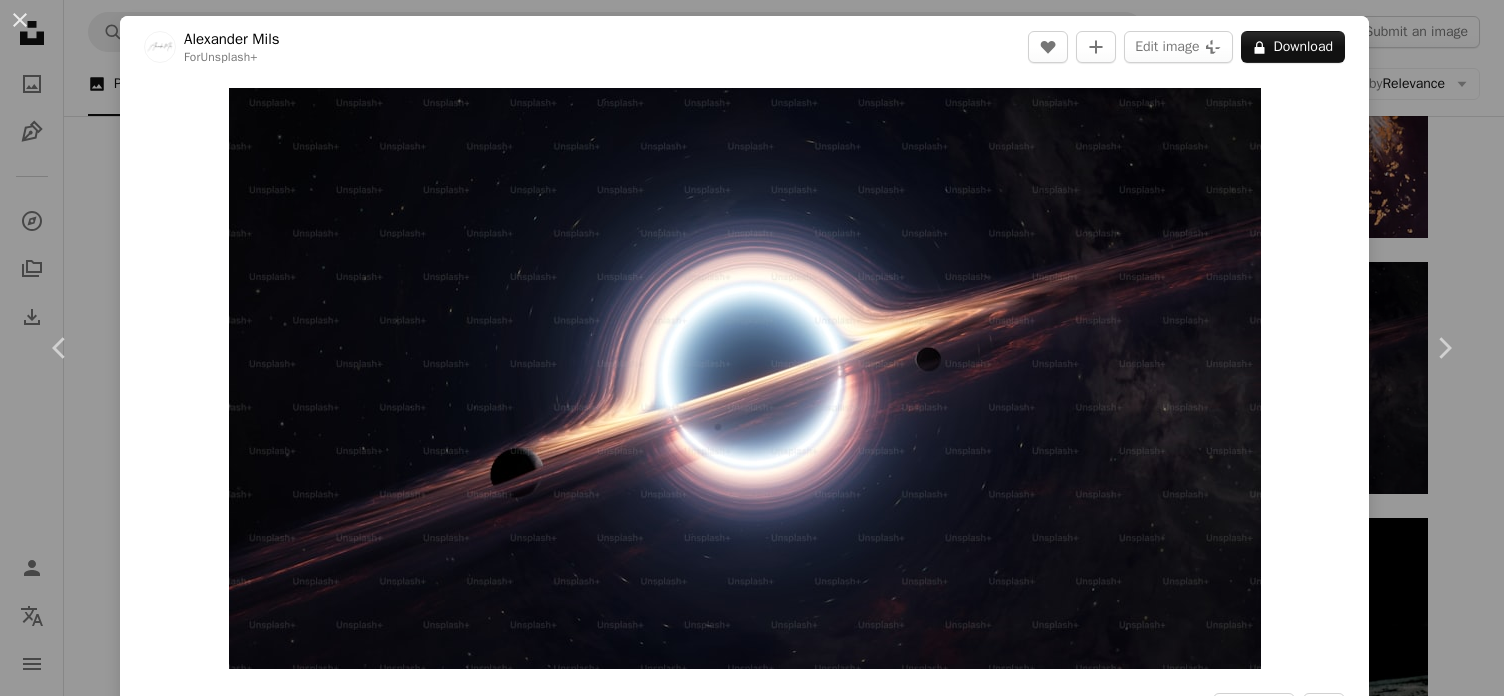 type on "**********" 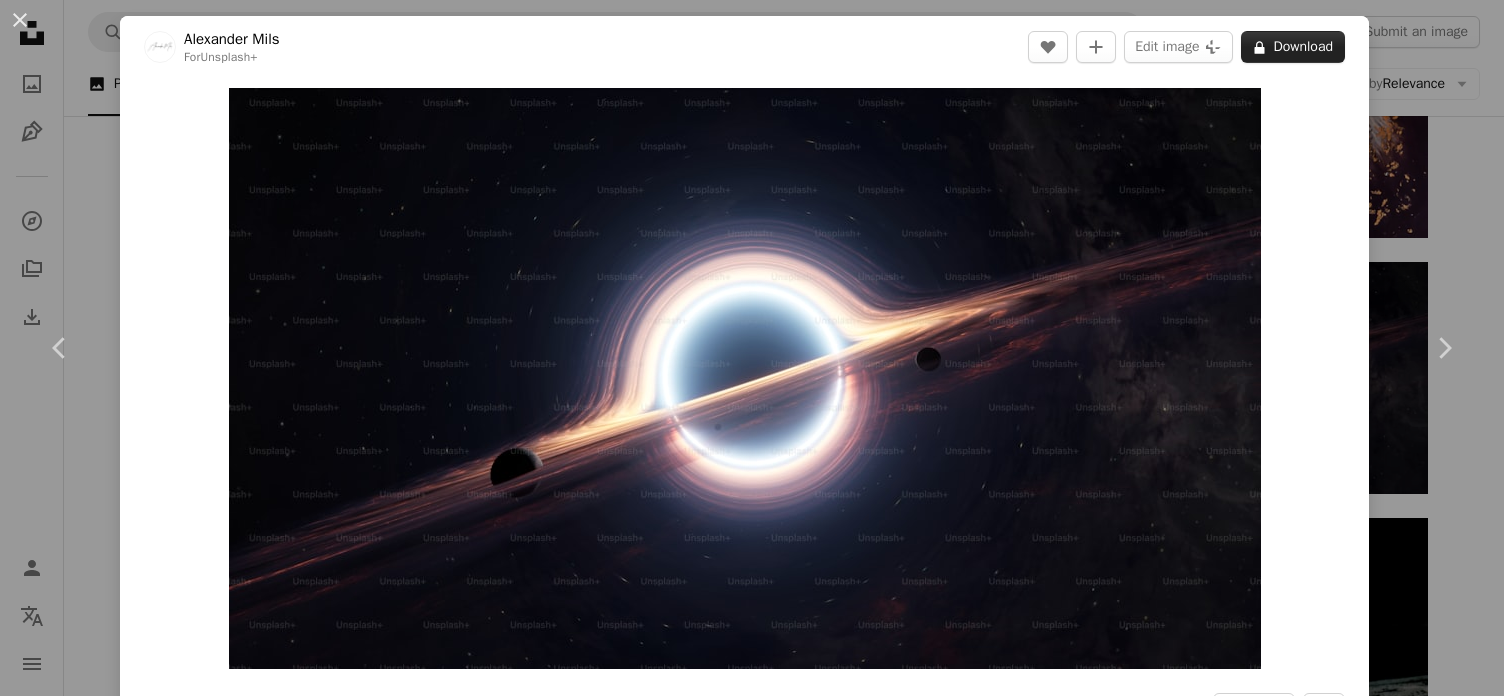 click on "A lock   Download" at bounding box center [1293, 47] 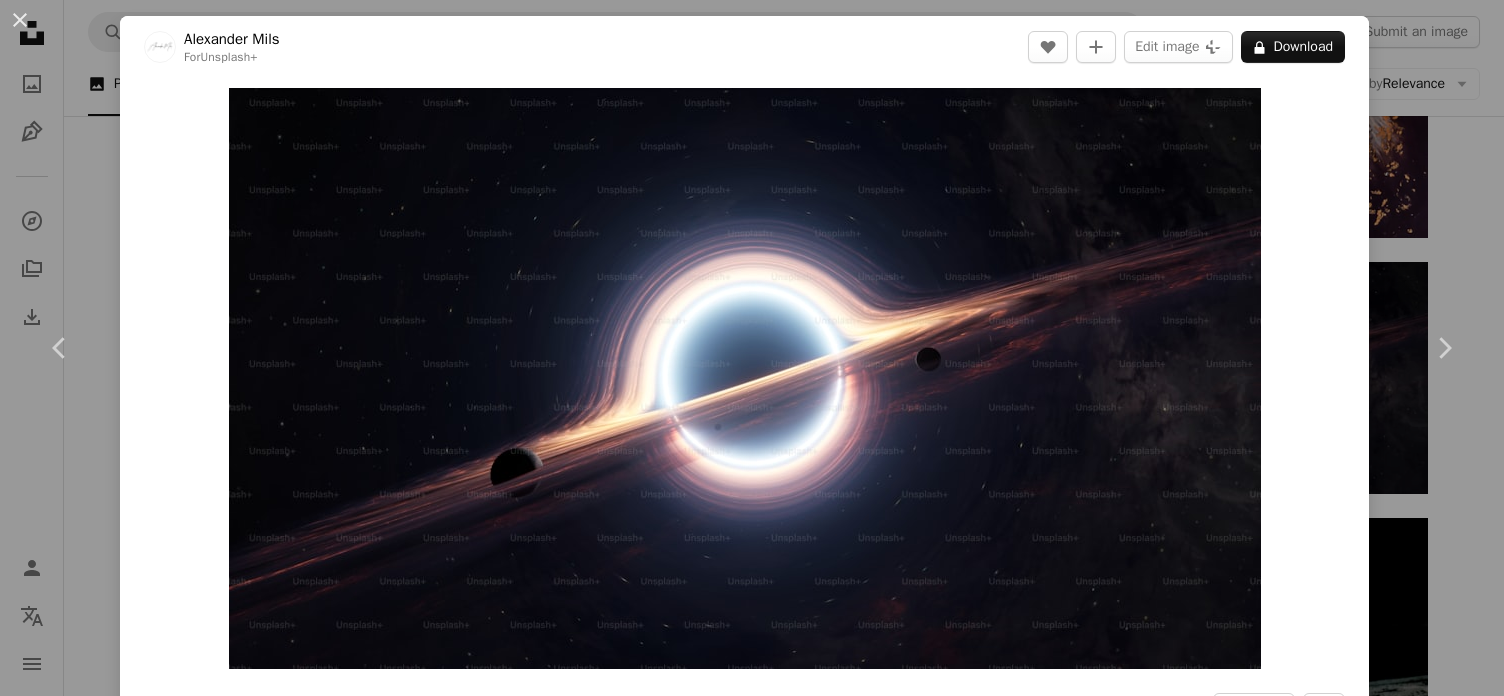 click on "An X shape Premium, ready to use images. Get unlimited access. A plus sign Members-only content added monthly A plus sign Unlimited royalty-free downloads A plus sign Illustrations  New A plus sign Enhanced legal protections yearly 66%  off monthly €12   €4 EUR per month * Get  Unsplash+ * When paid annually, billed upfront  €48 Taxes where applicable. Renews automatically. Cancel anytime." at bounding box center [752, 3932] 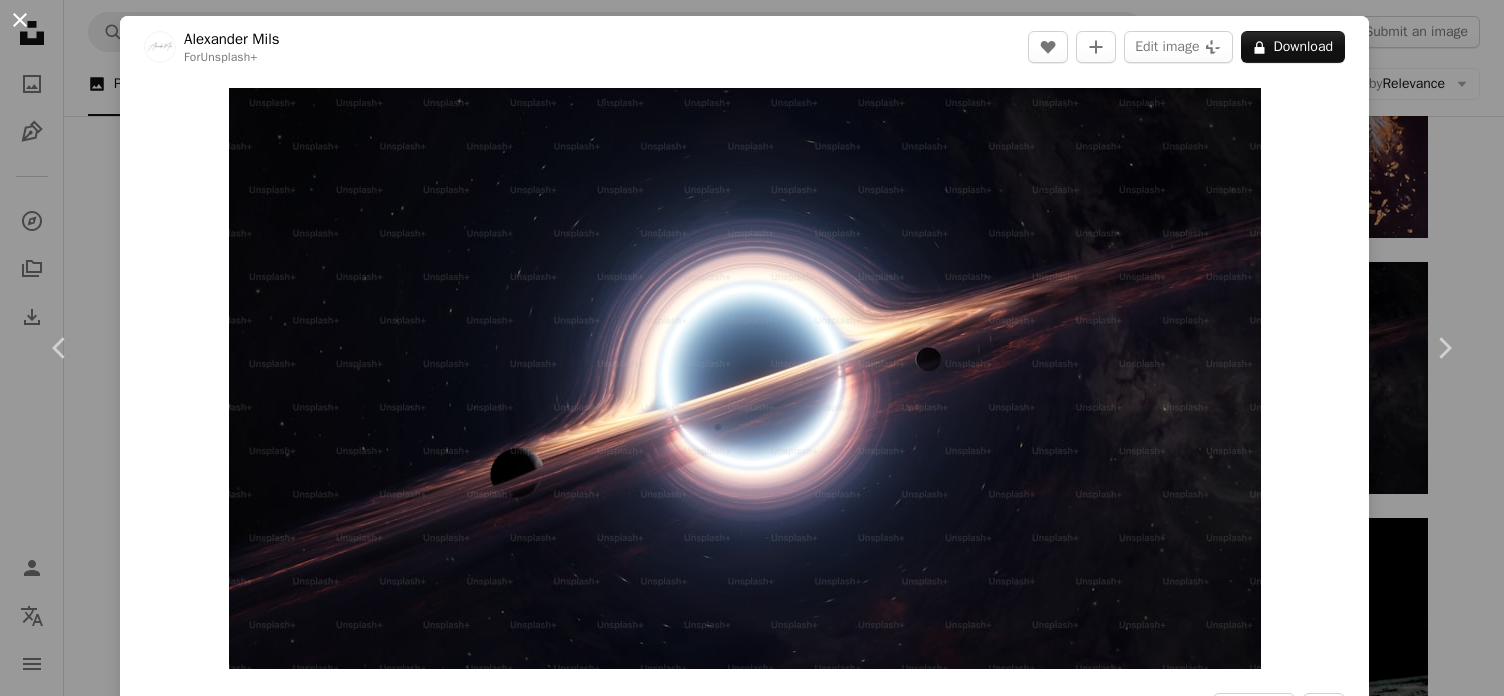 click on "An X shape" at bounding box center (20, 20) 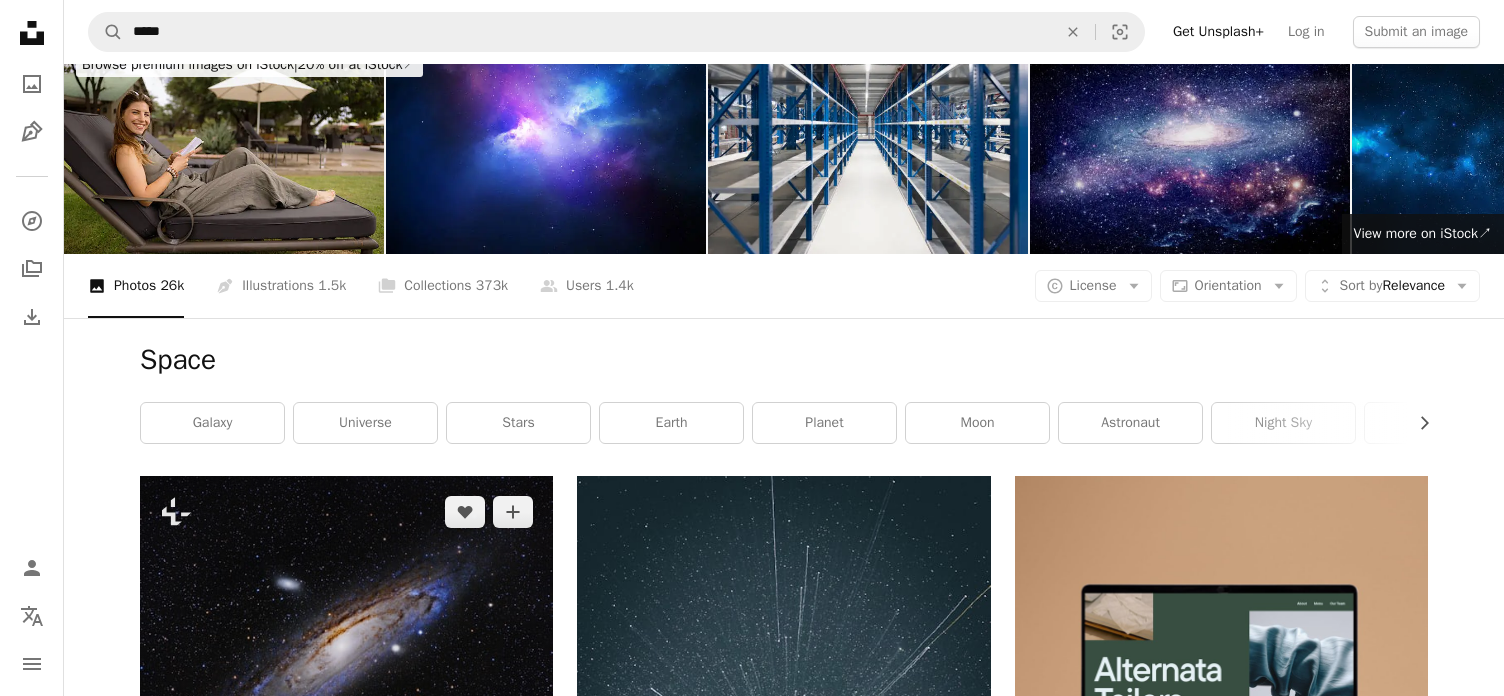 scroll, scrollTop: 0, scrollLeft: 0, axis: both 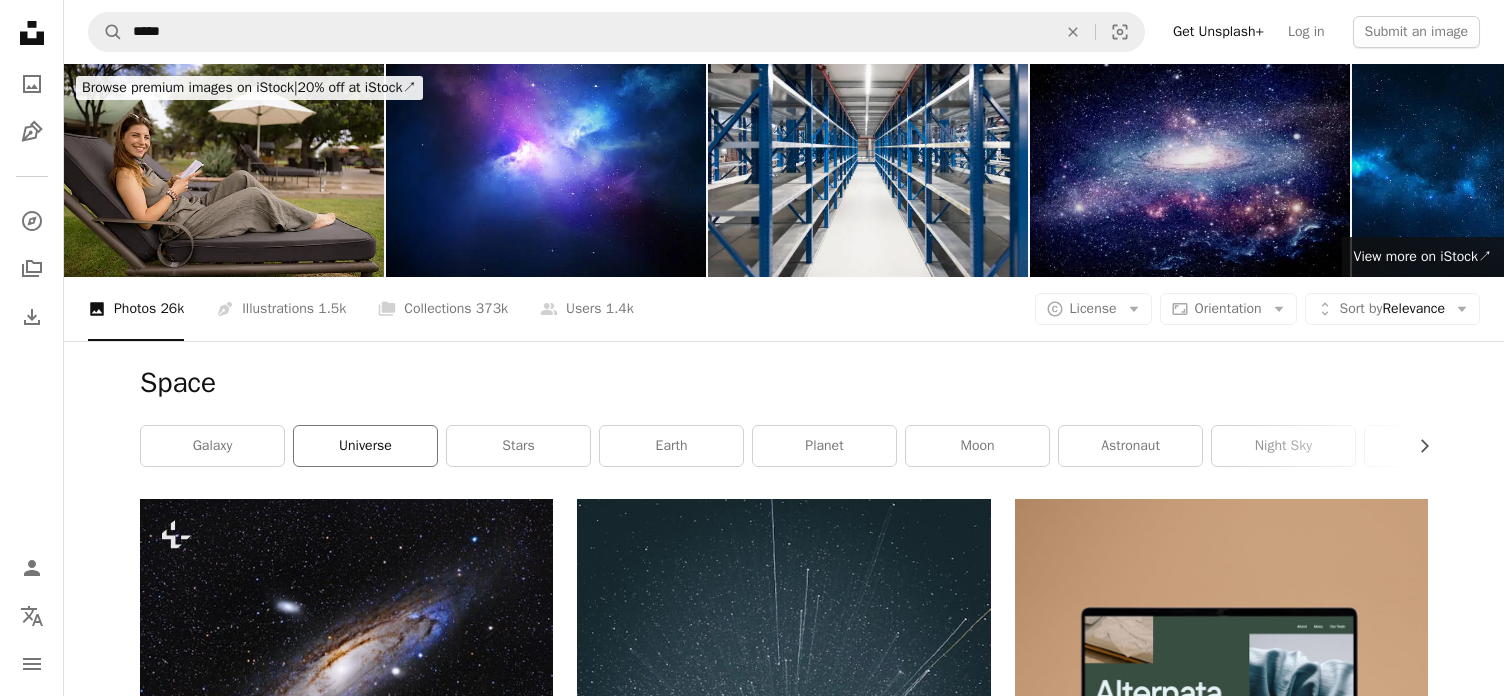 click on "universe" at bounding box center (365, 446) 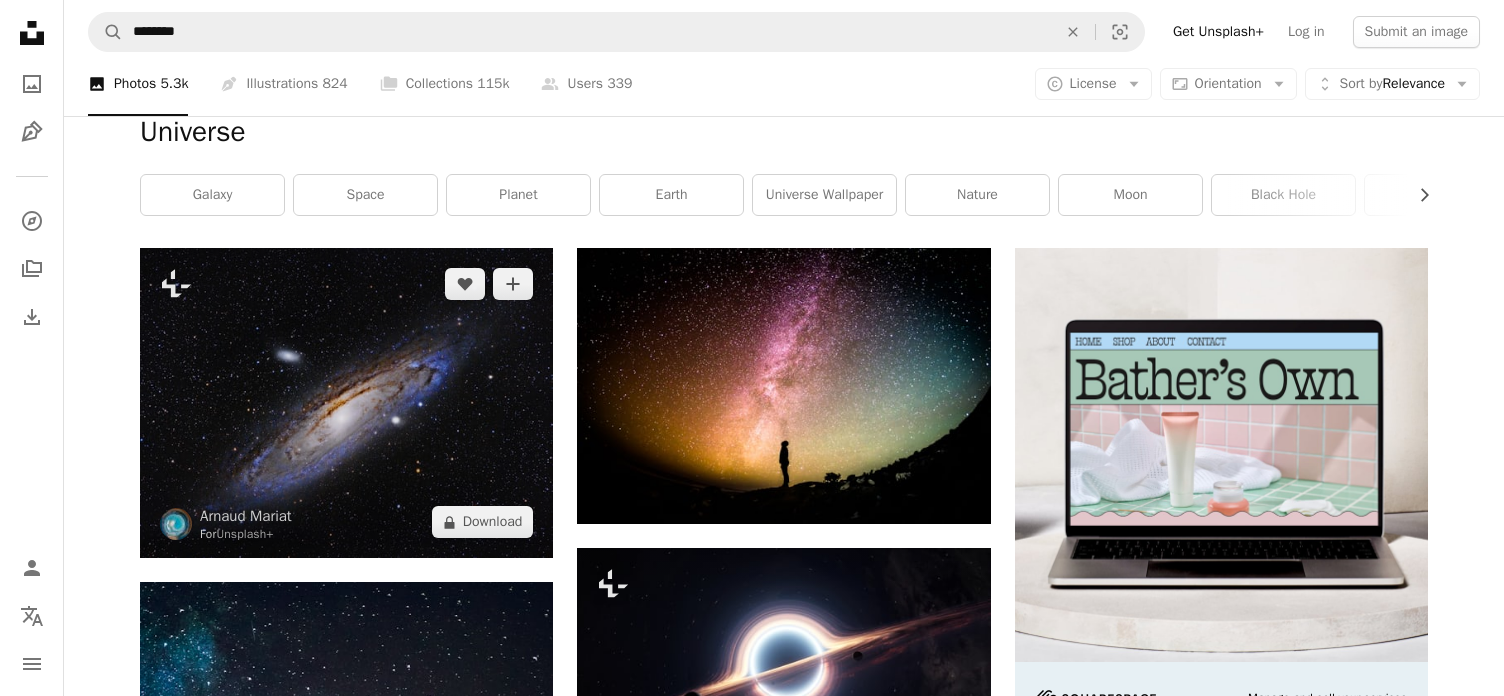 scroll, scrollTop: 0, scrollLeft: 0, axis: both 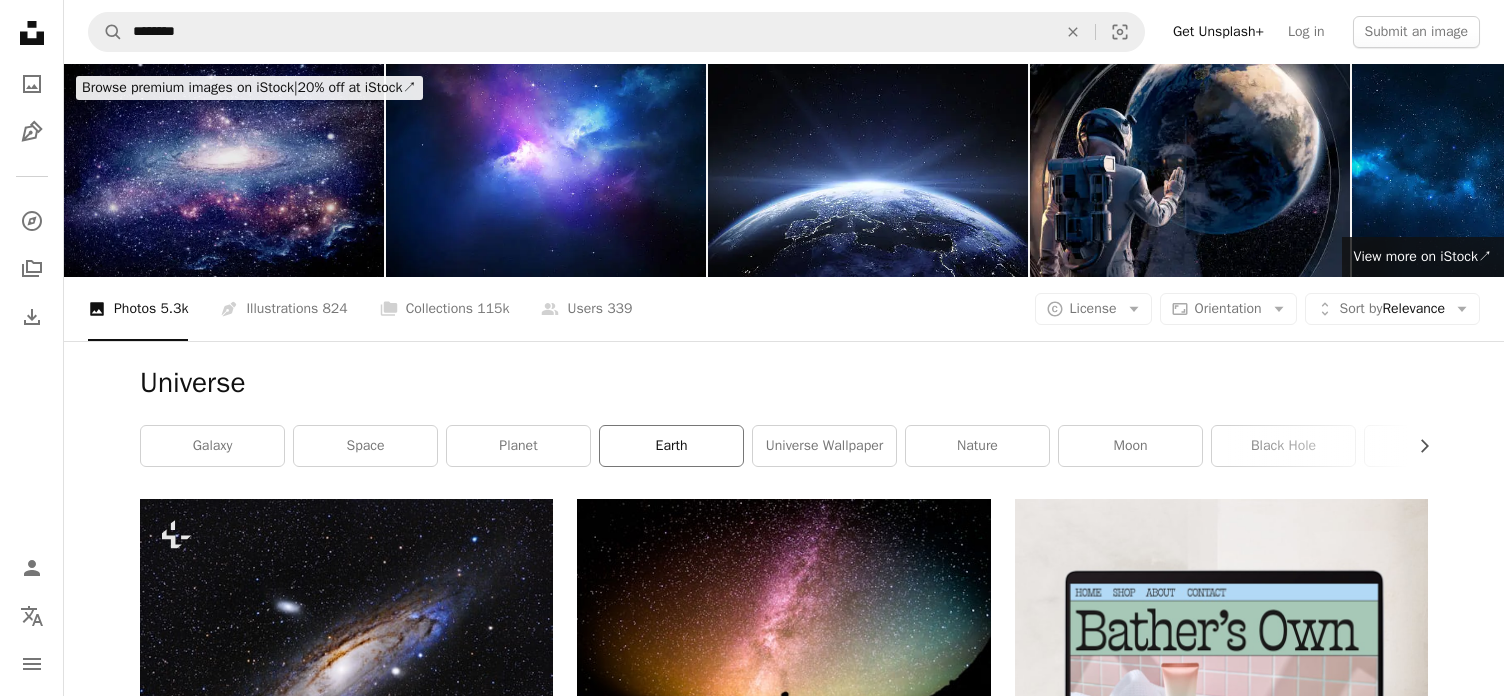 click on "earth" at bounding box center [671, 446] 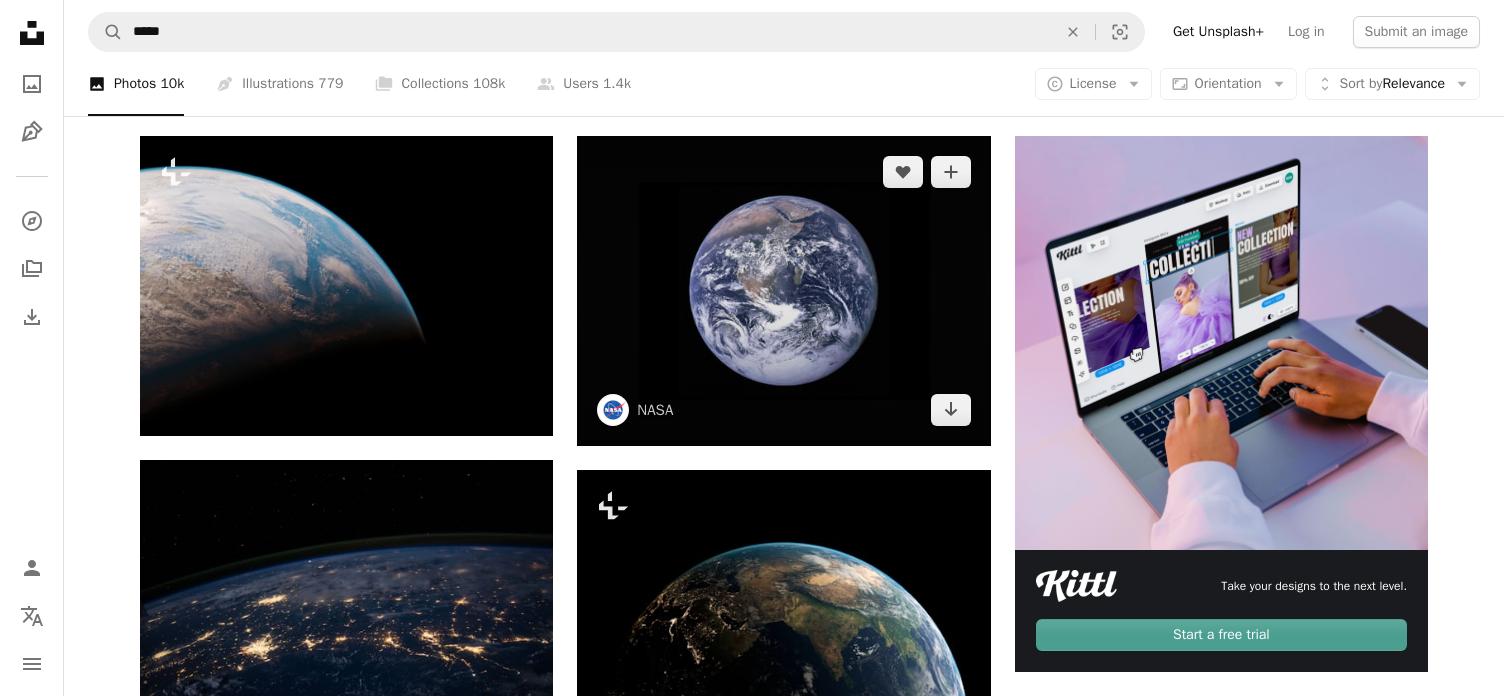 scroll, scrollTop: 310, scrollLeft: 0, axis: vertical 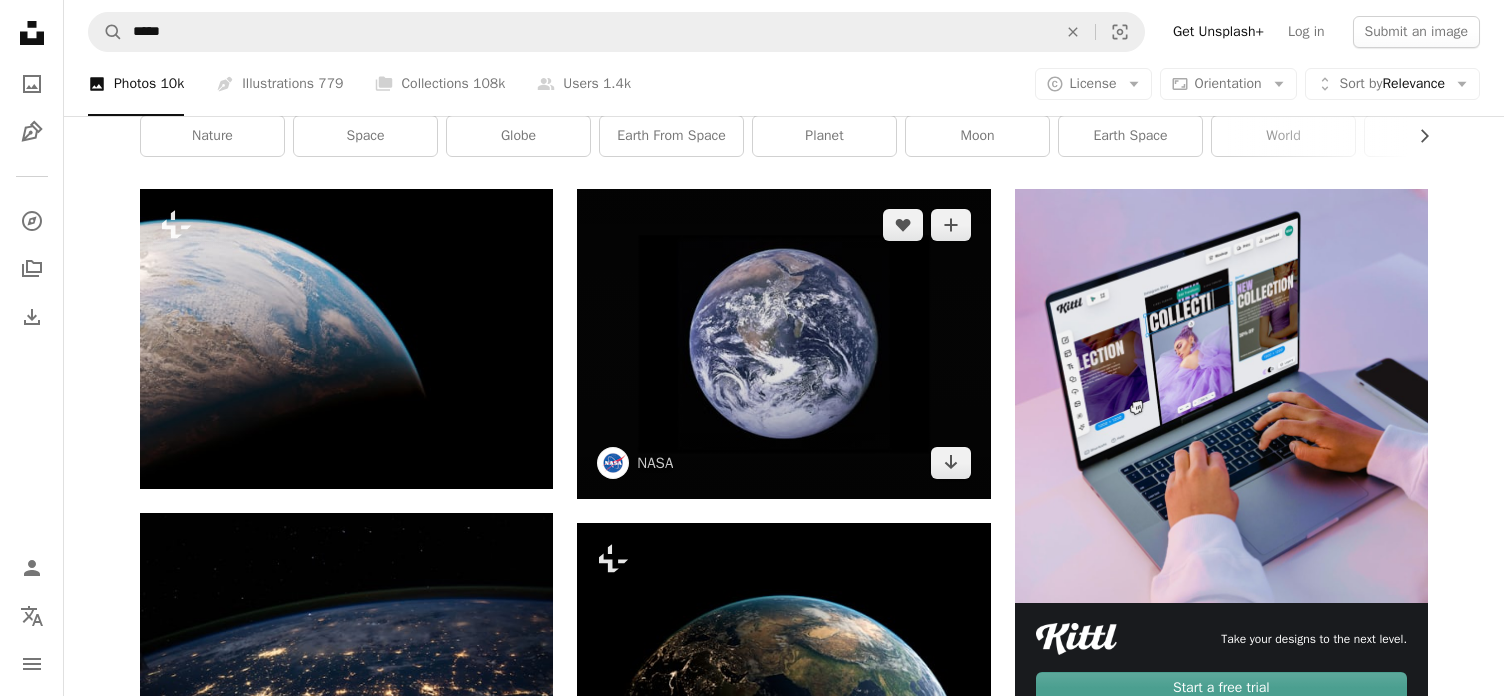 click at bounding box center [783, 344] 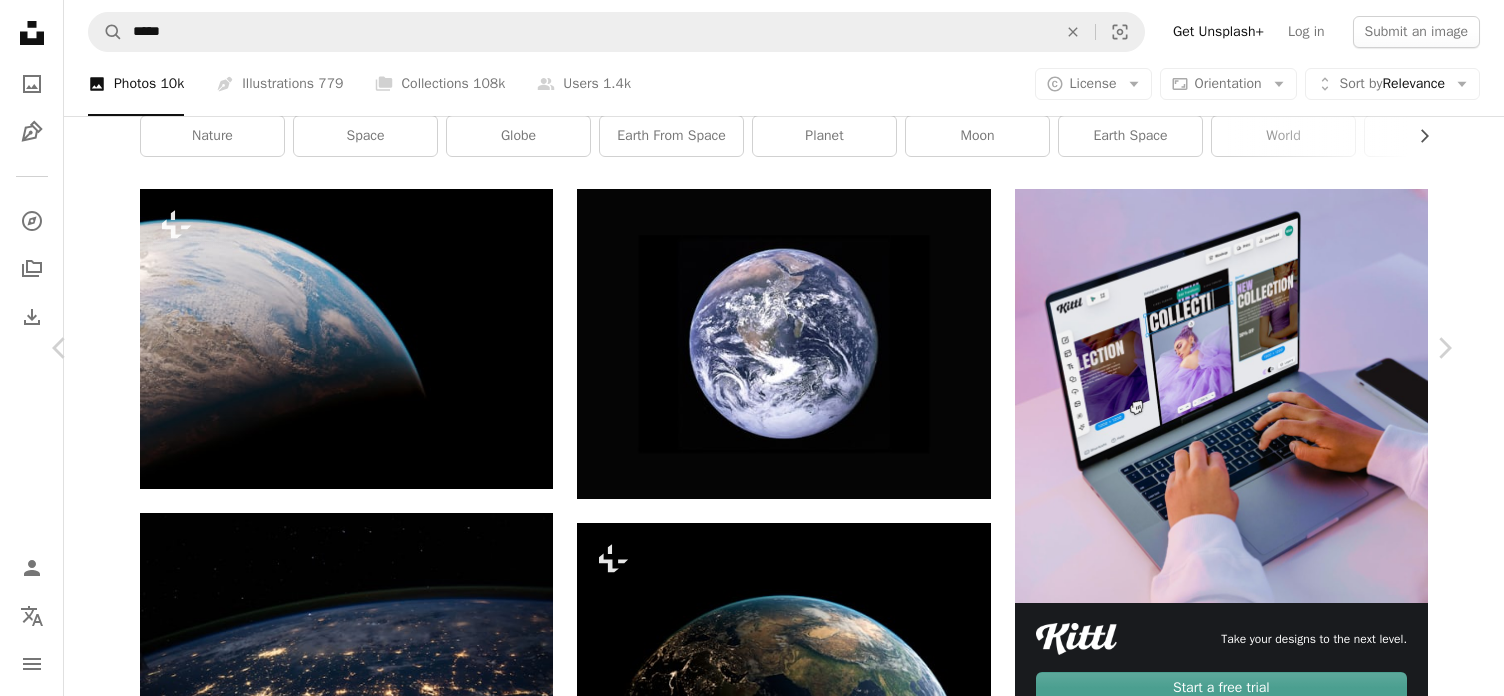 click on "Download free" at bounding box center (1255, 4542) 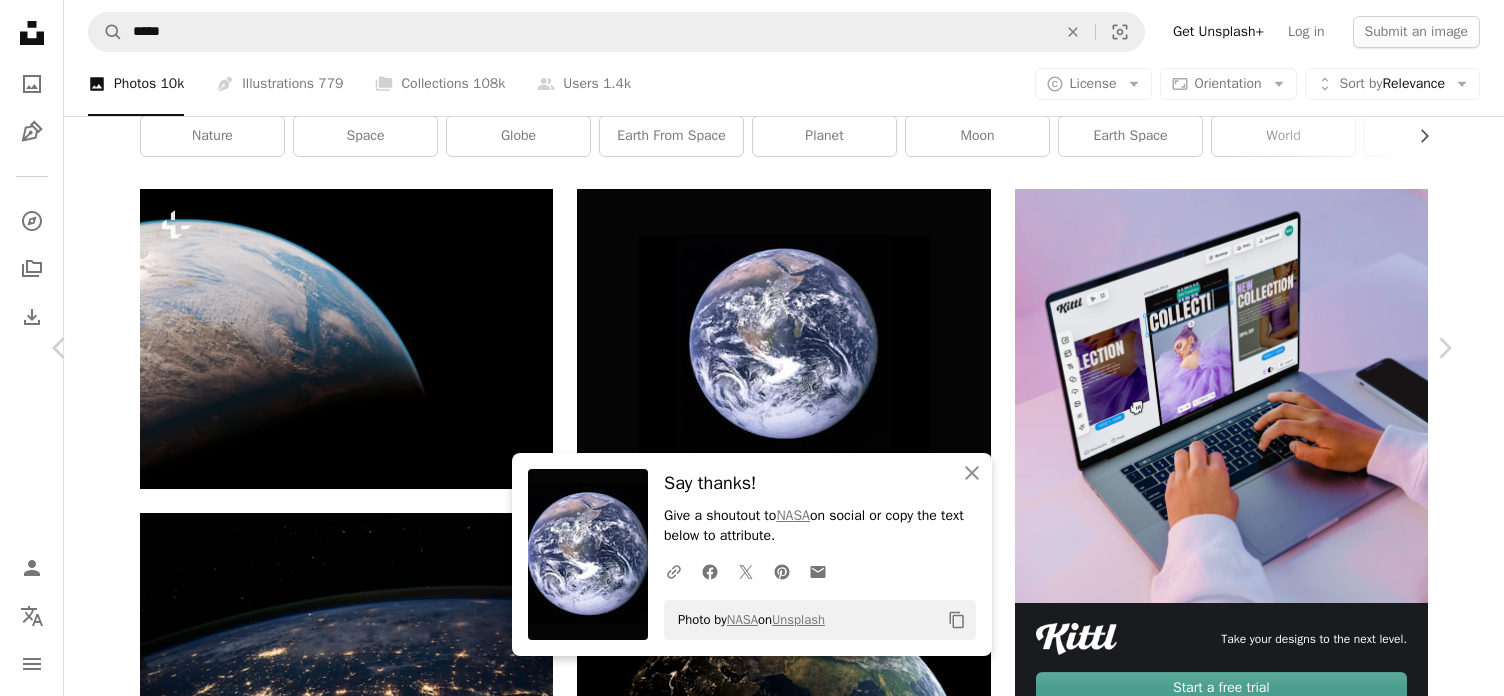click on "An X shape" at bounding box center [20, 20] 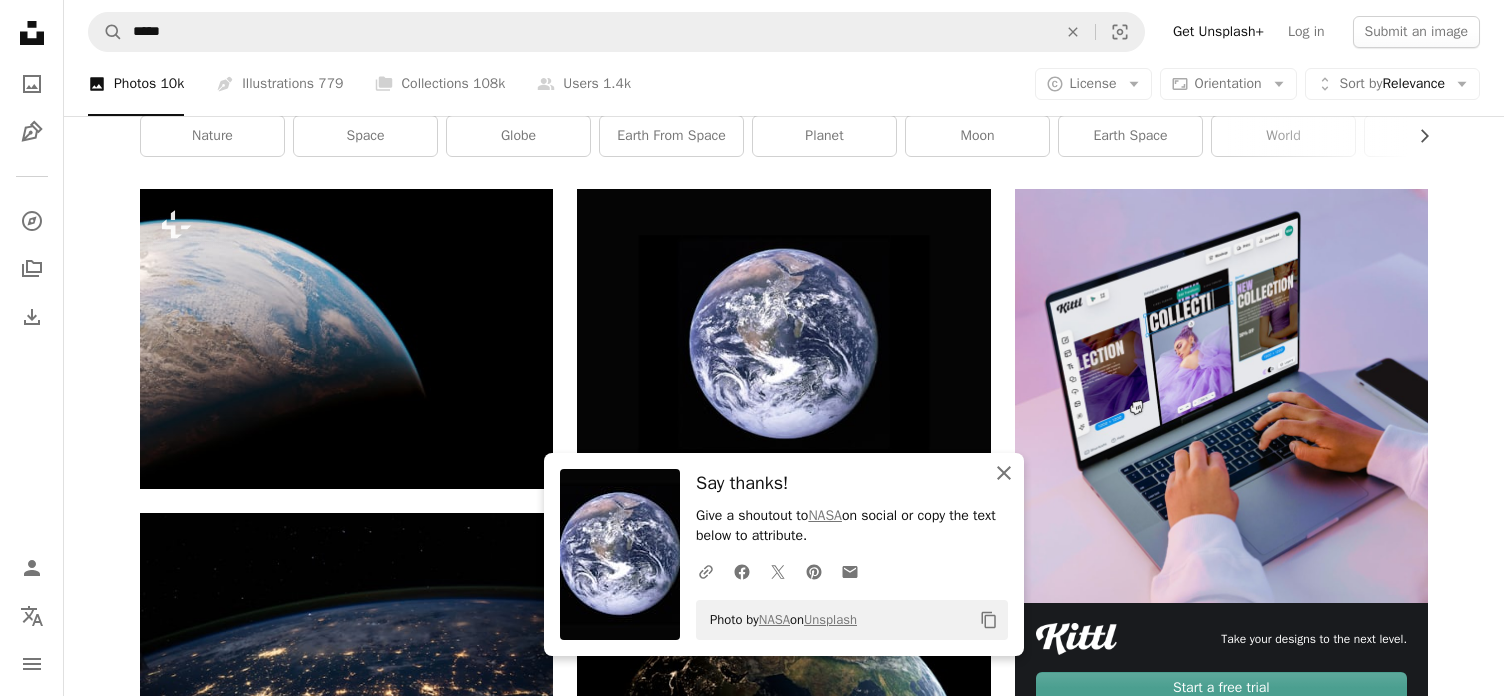 click on "An X shape" 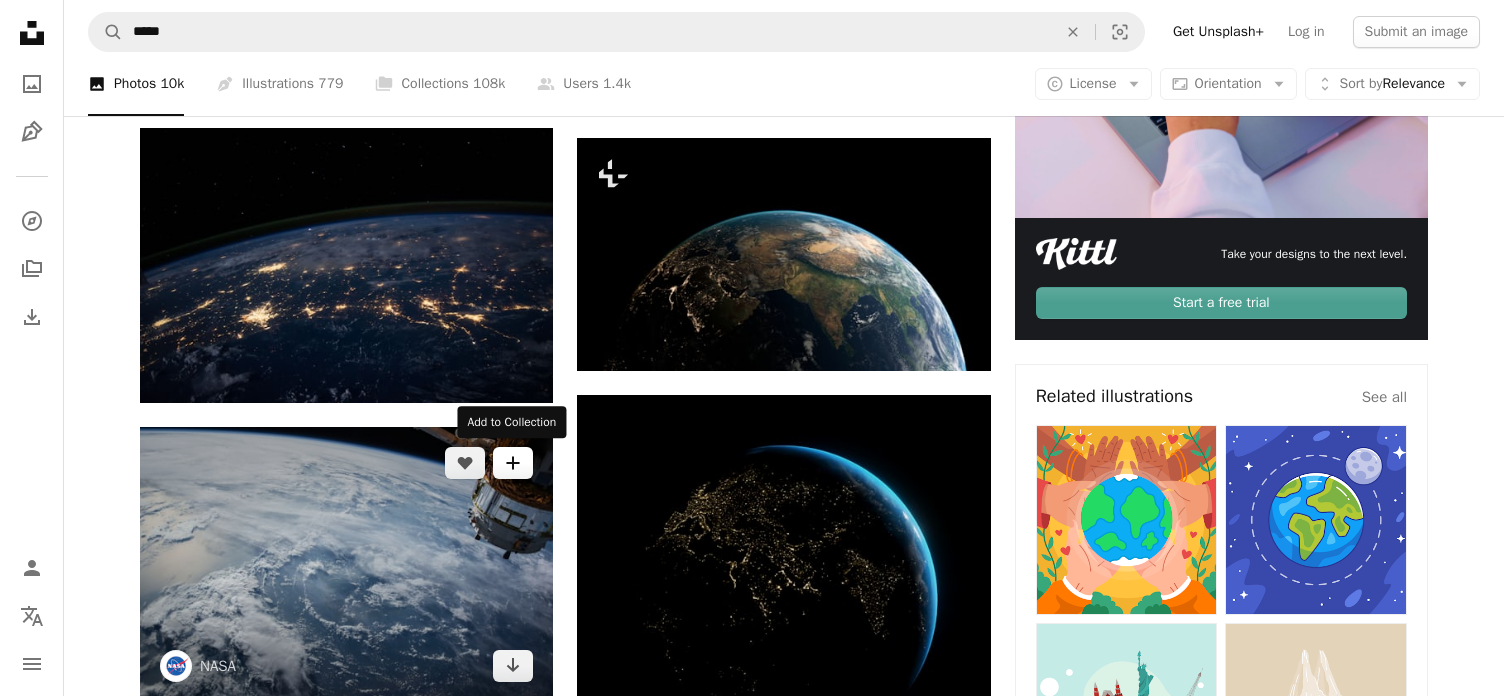 scroll, scrollTop: 0, scrollLeft: 0, axis: both 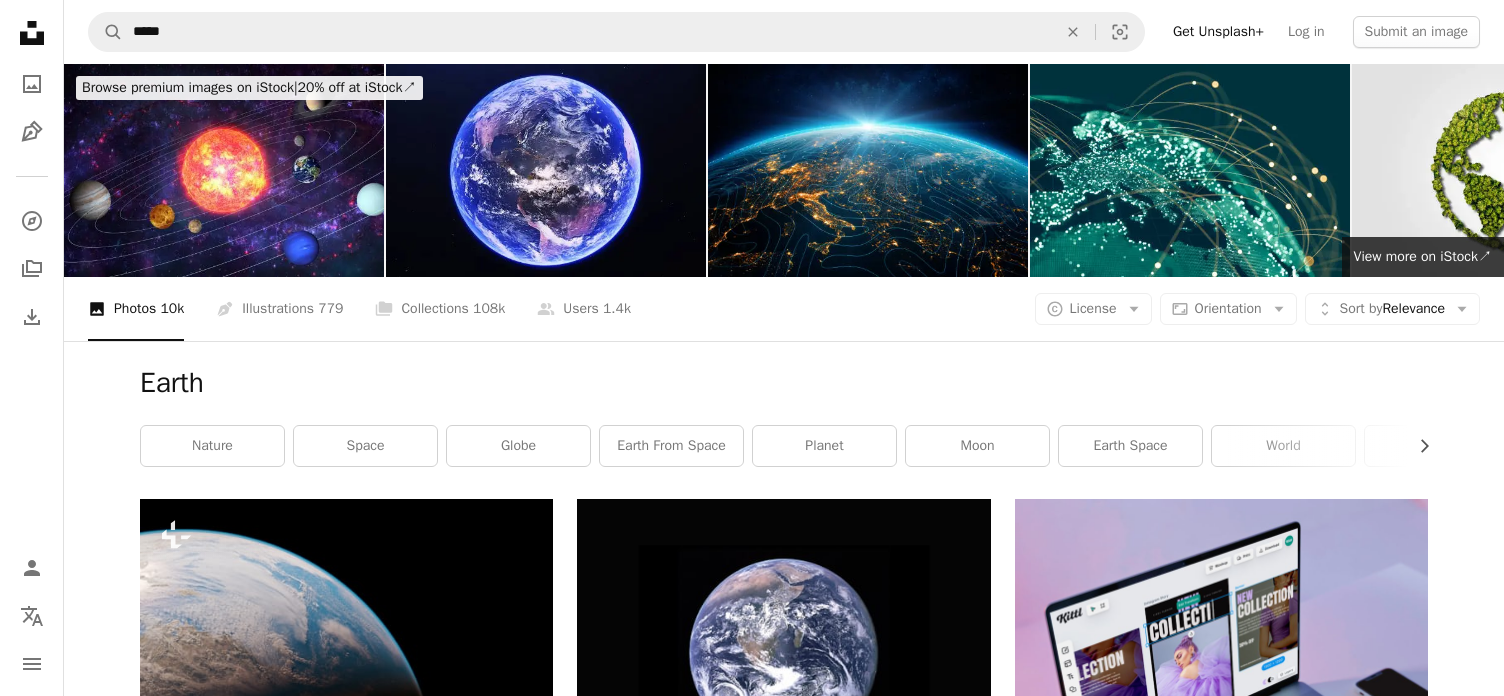 drag, startPoint x: 1054, startPoint y: 475, endPoint x: 959, endPoint y: 469, distance: 95.189285 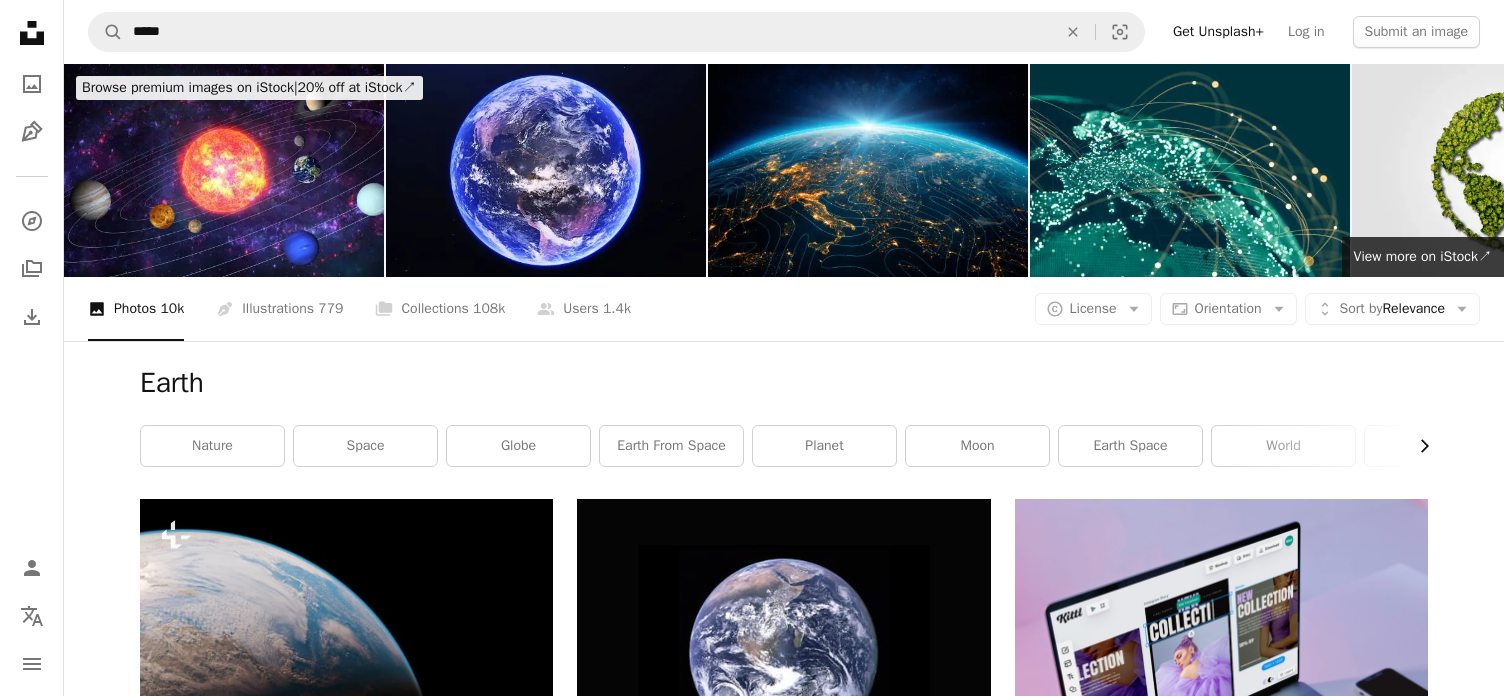 click on "Chevron right" 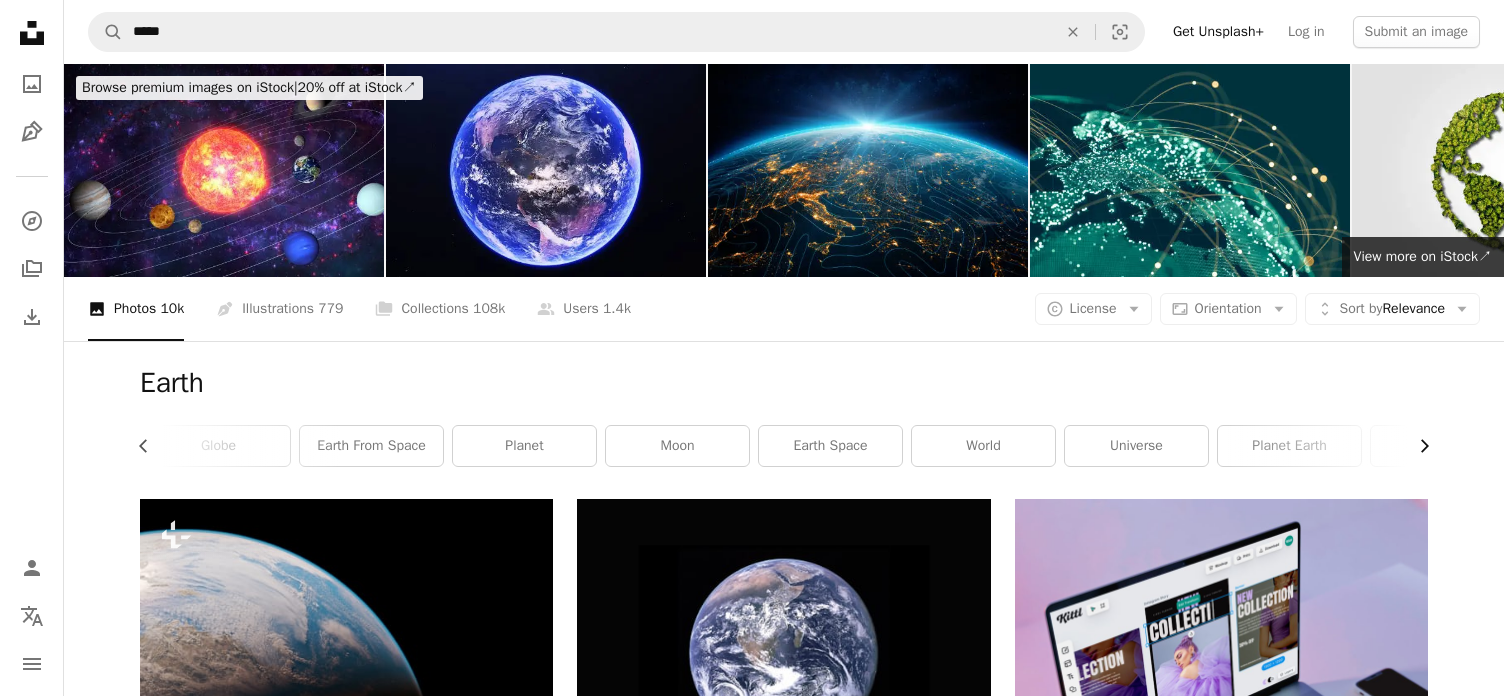 click on "Chevron right" 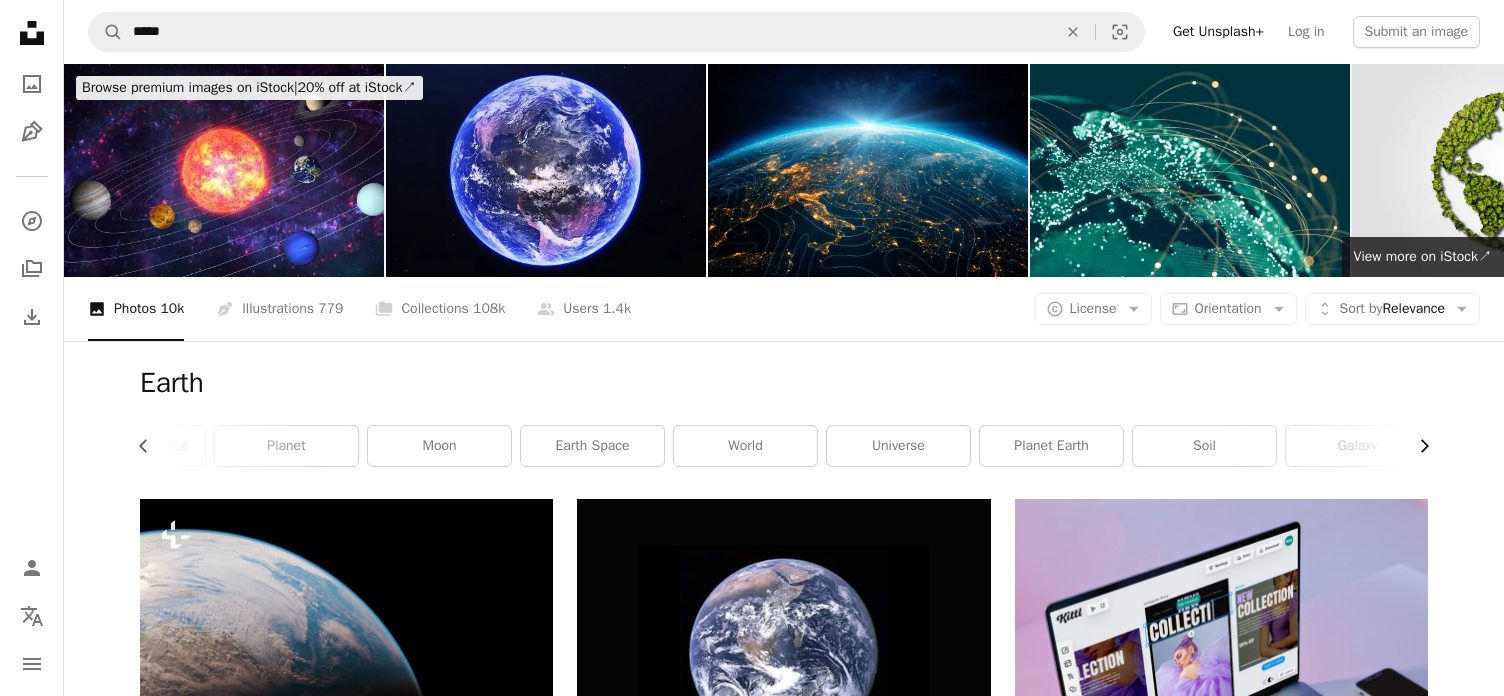 scroll, scrollTop: 0, scrollLeft: 539, axis: horizontal 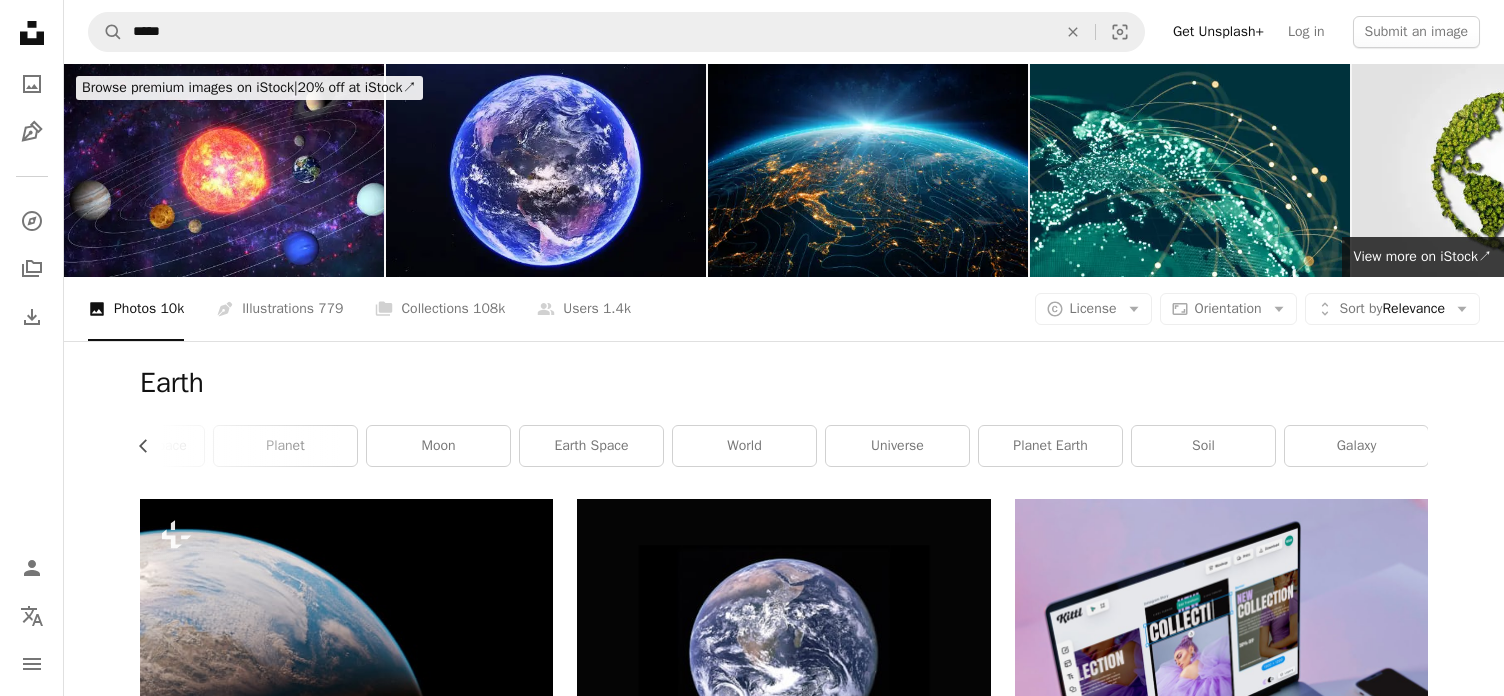 click on "galaxy" at bounding box center [1356, 446] 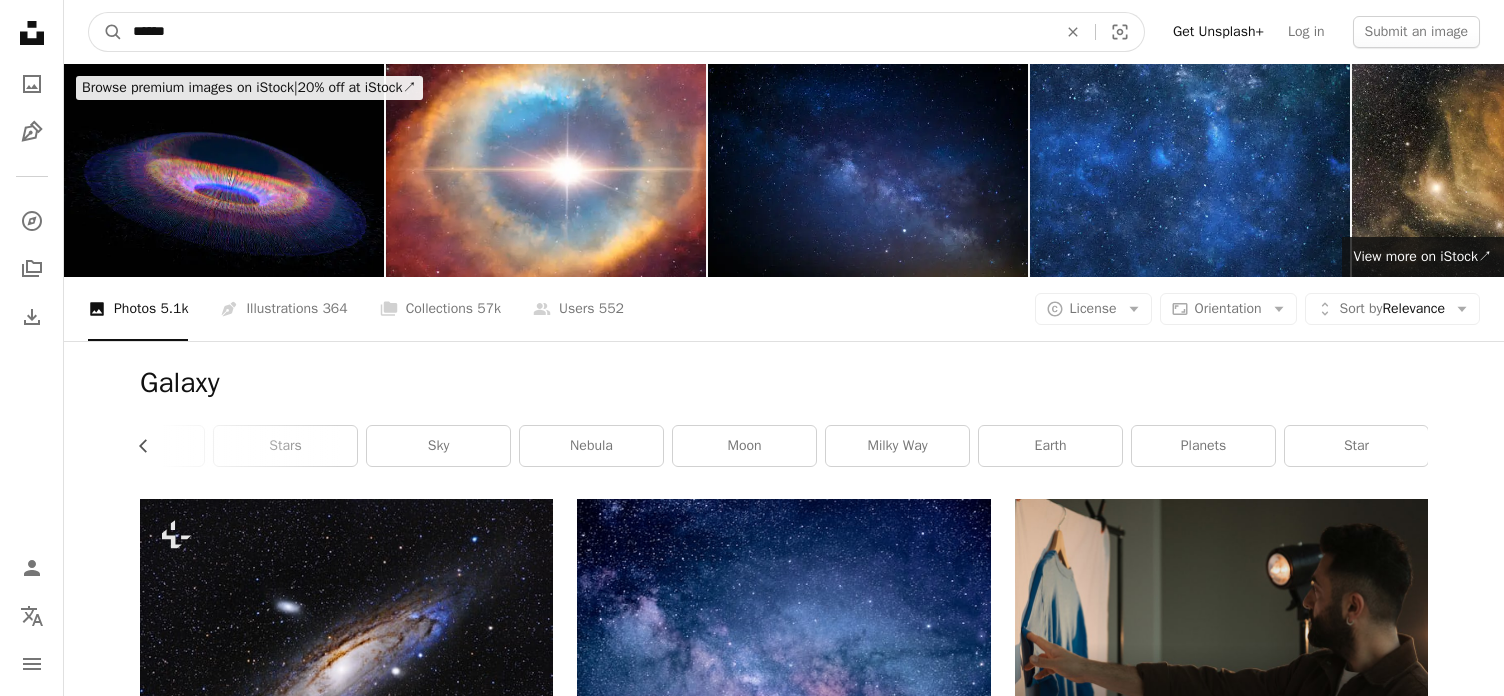 click on "******" at bounding box center [587, 32] 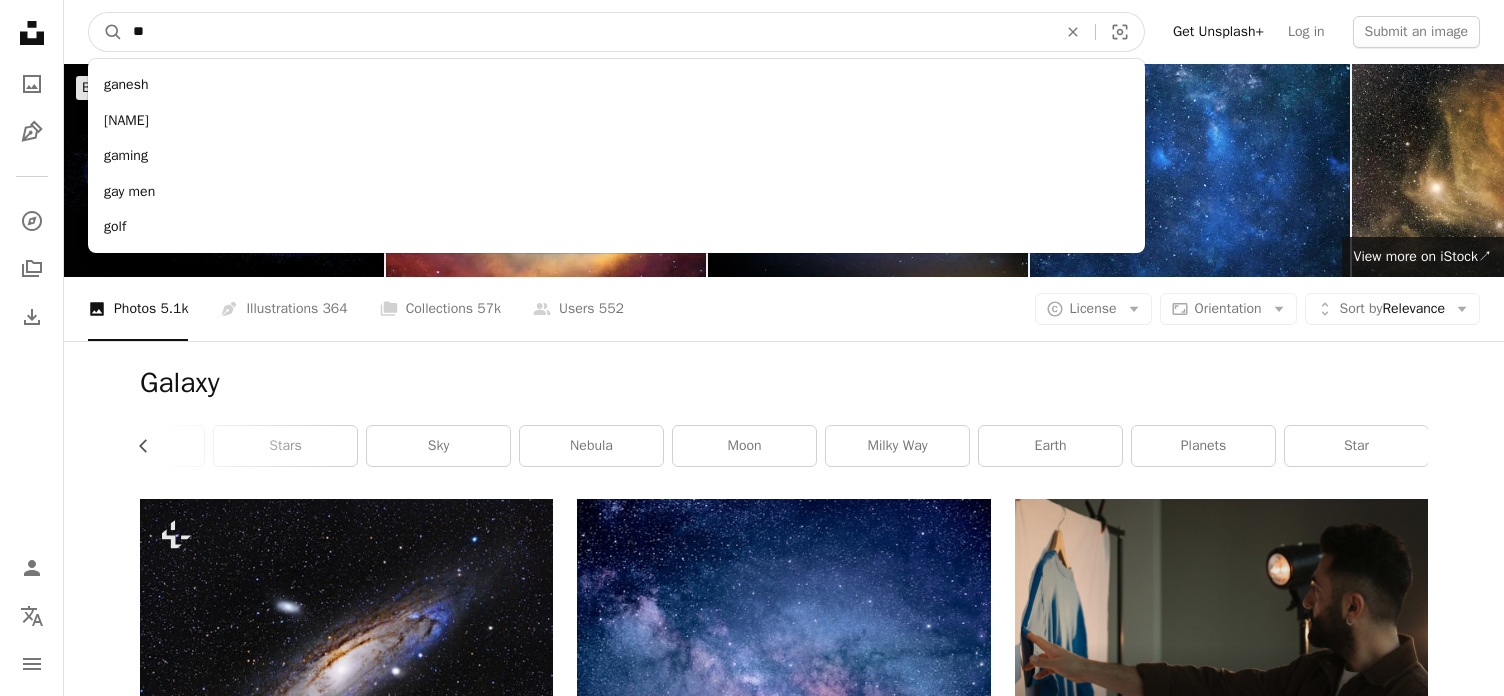 type on "*" 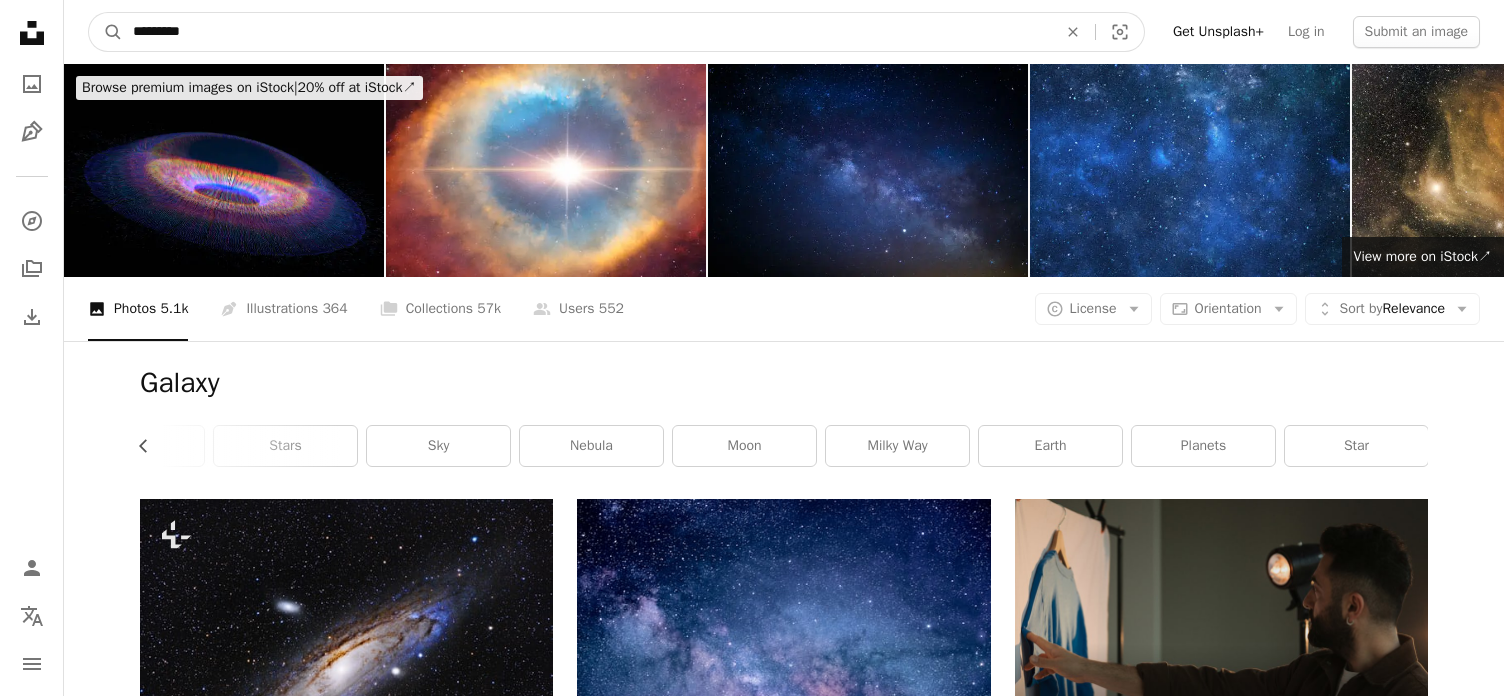 type on "**********" 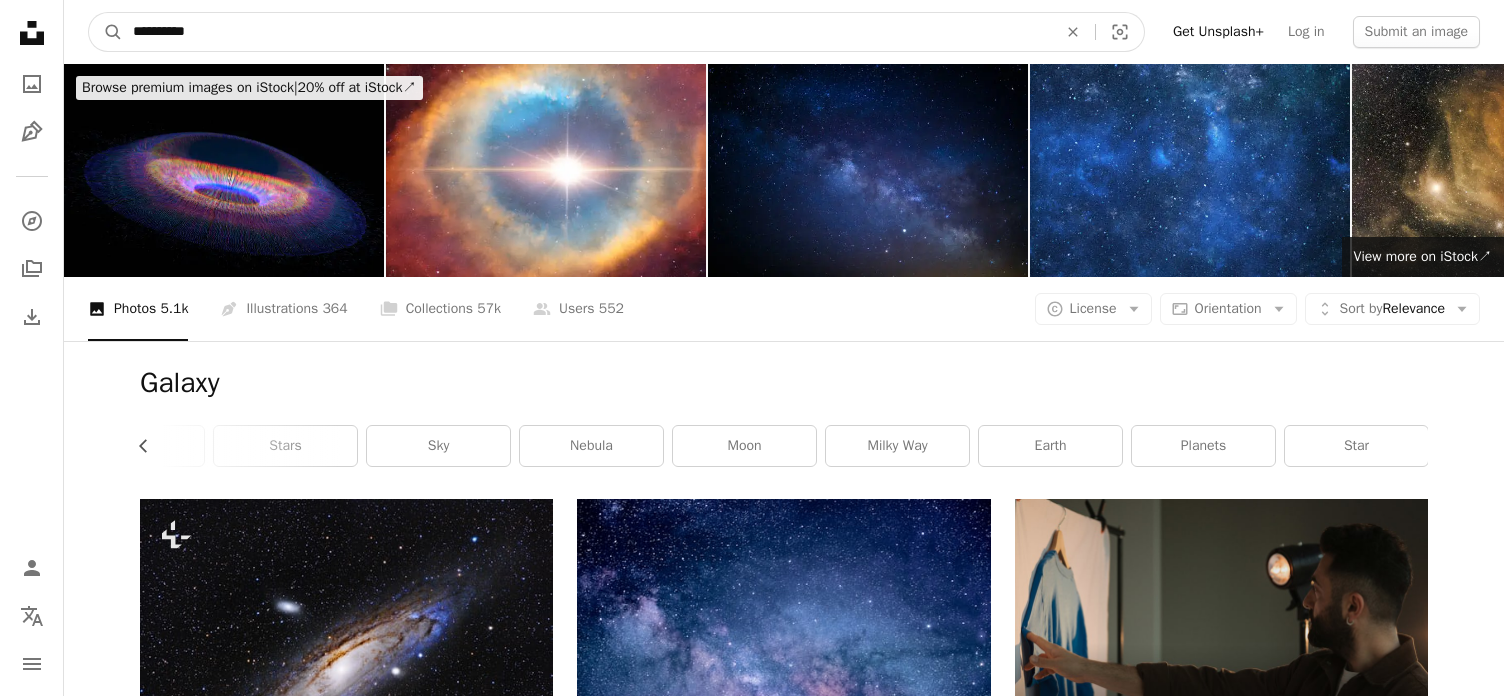 click on "A magnifying glass" at bounding box center (106, 32) 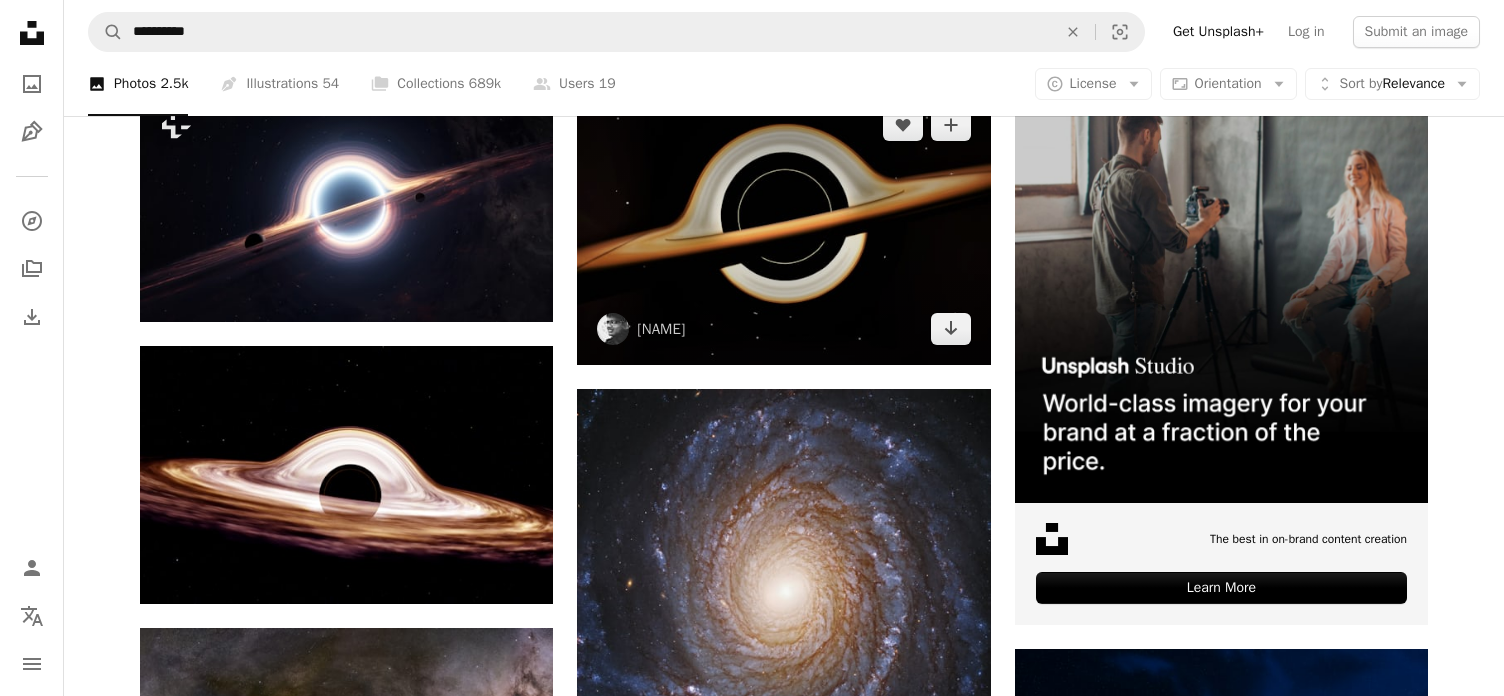 scroll, scrollTop: 413, scrollLeft: 0, axis: vertical 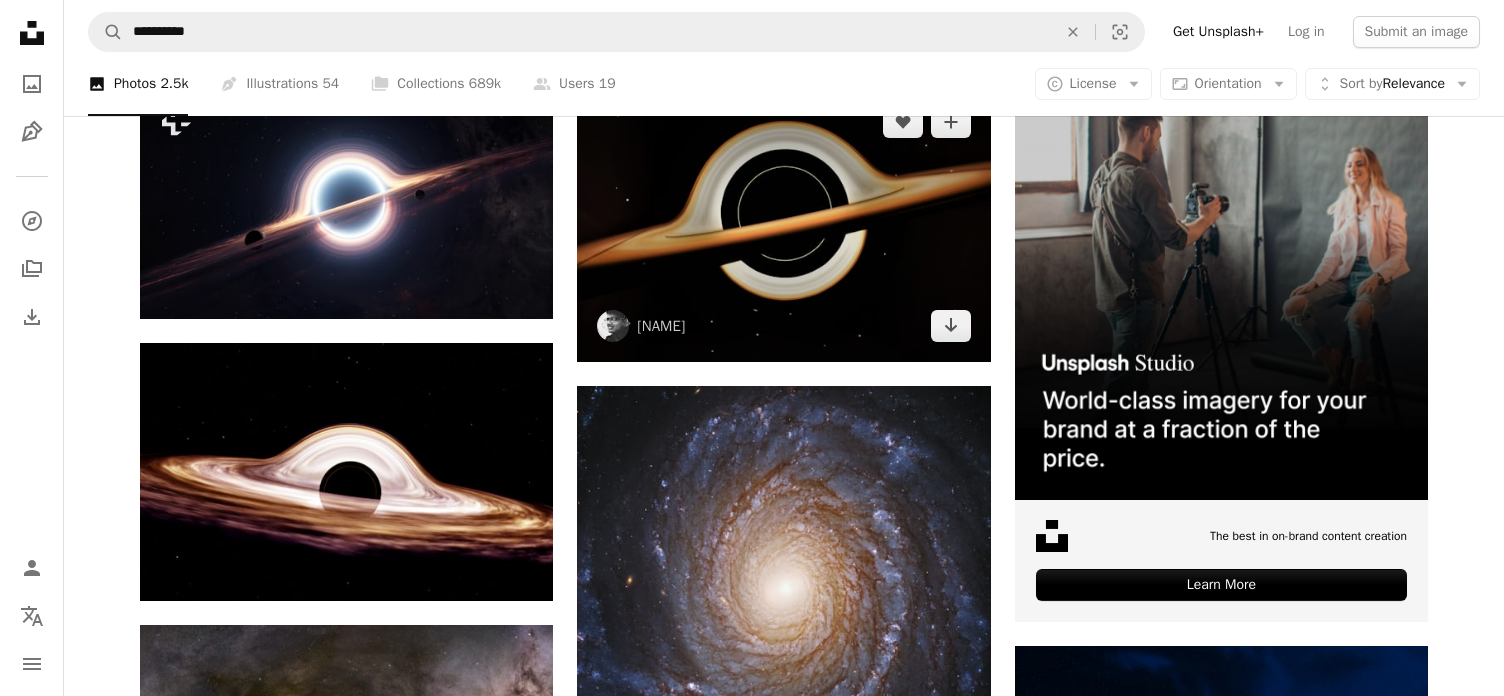 click at bounding box center (783, 223) 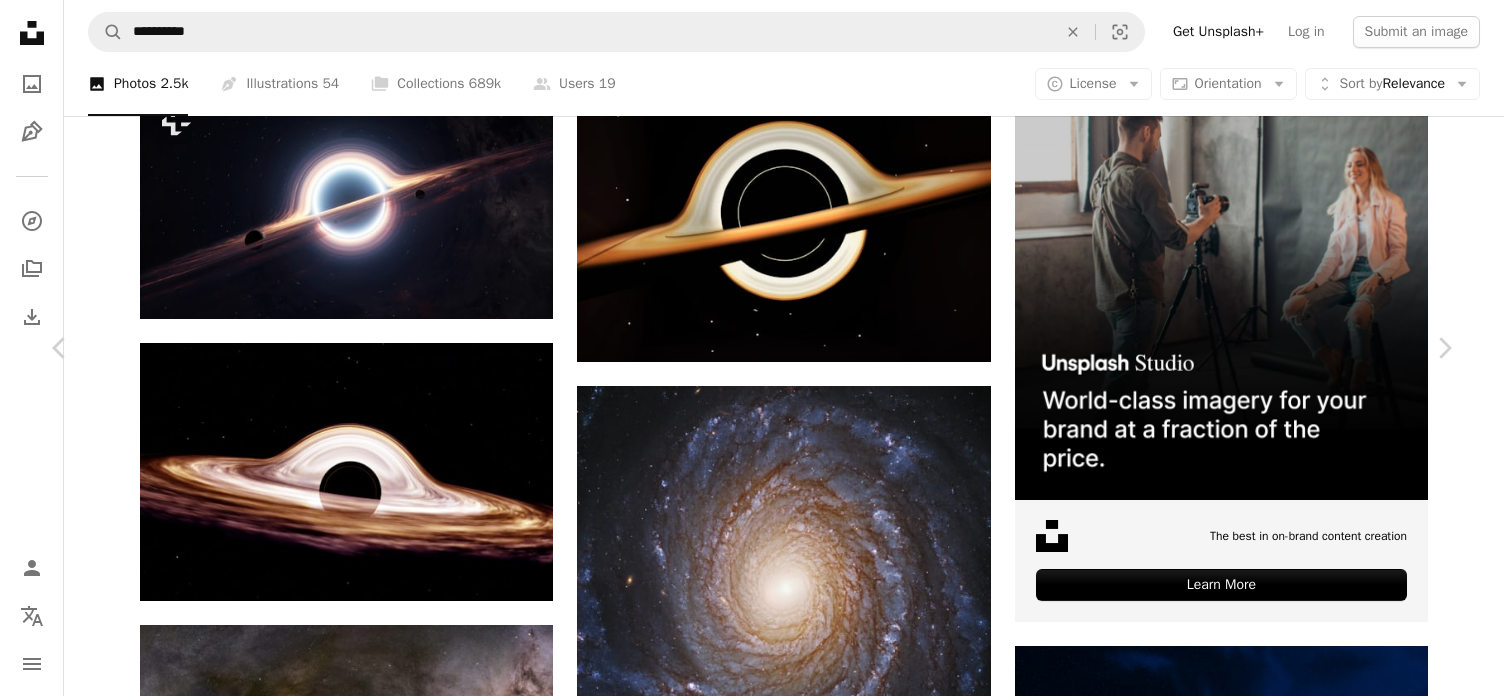 click on "Download free" at bounding box center [1255, 3382] 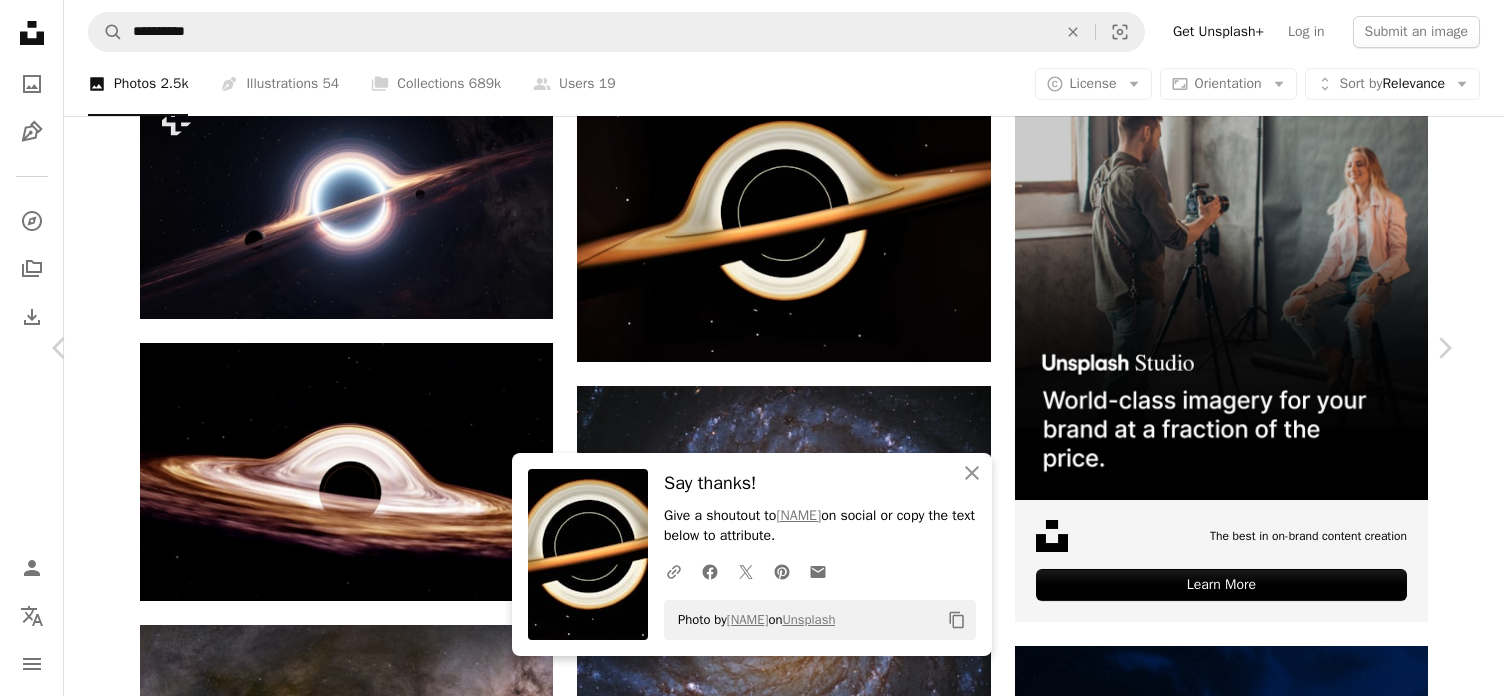 click on "An X shape" at bounding box center [20, 20] 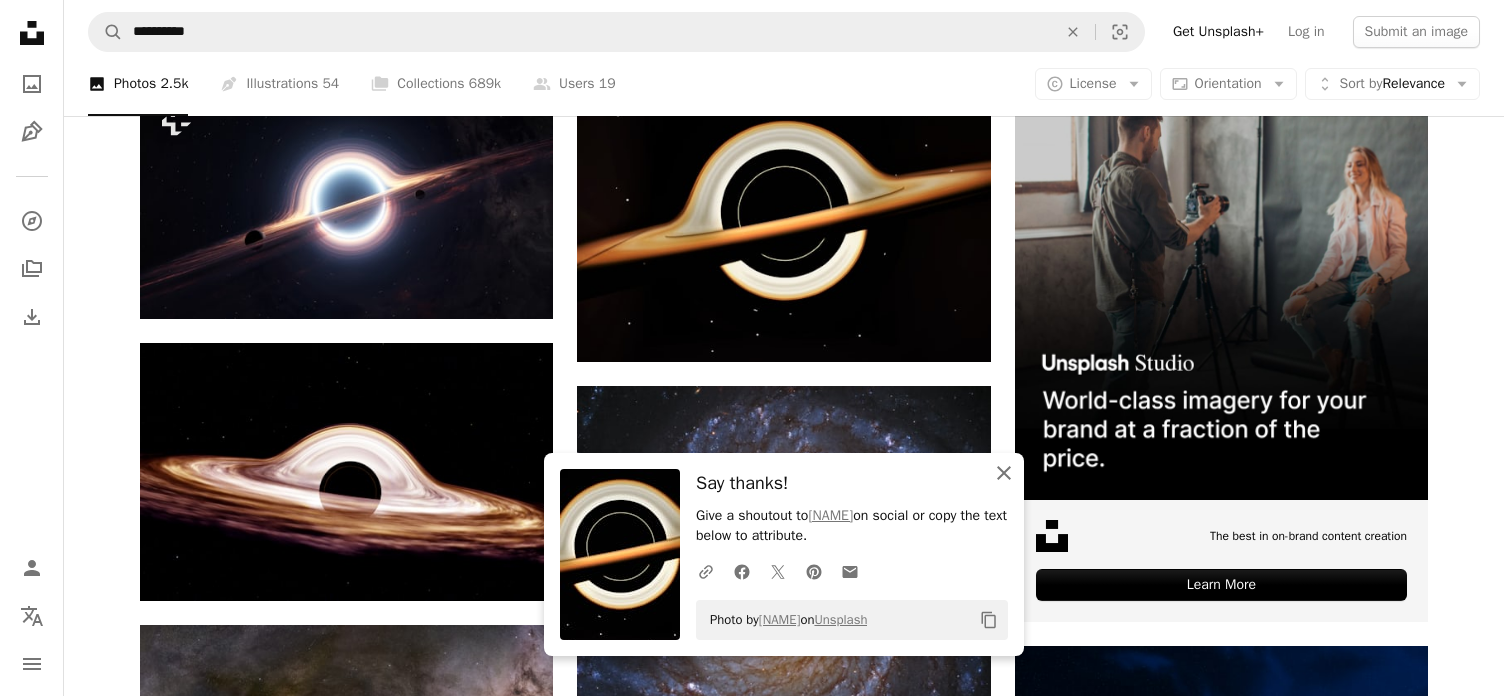 click on "An X shape Close" at bounding box center [1004, 473] 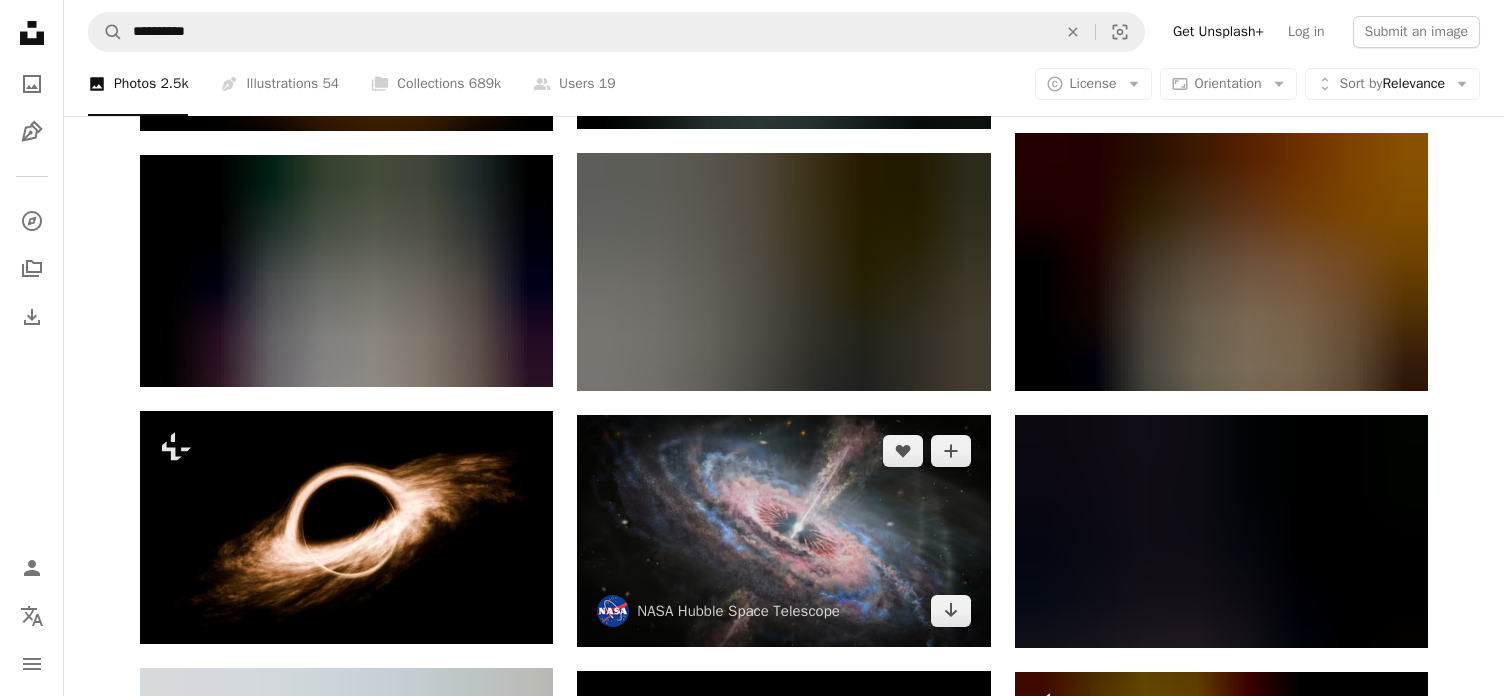 scroll, scrollTop: 1551, scrollLeft: 0, axis: vertical 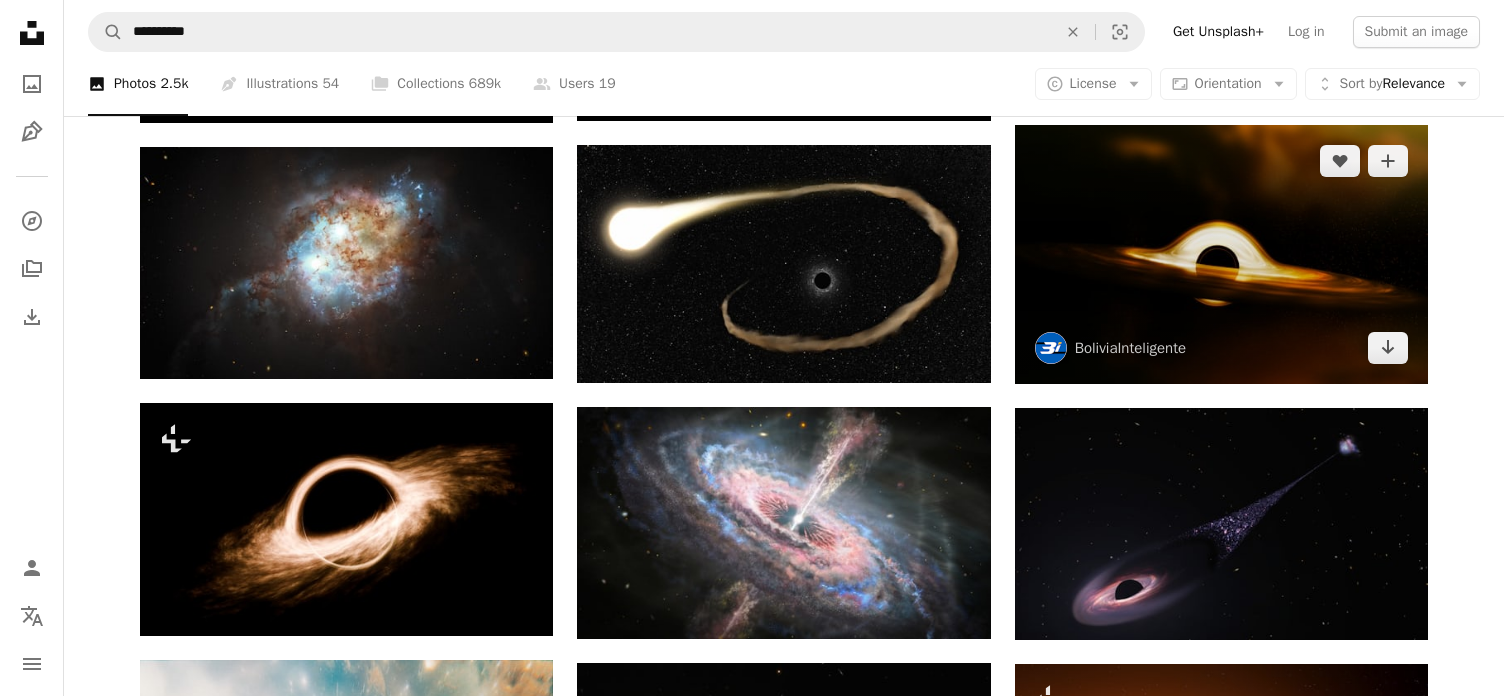 click at bounding box center [1221, 254] 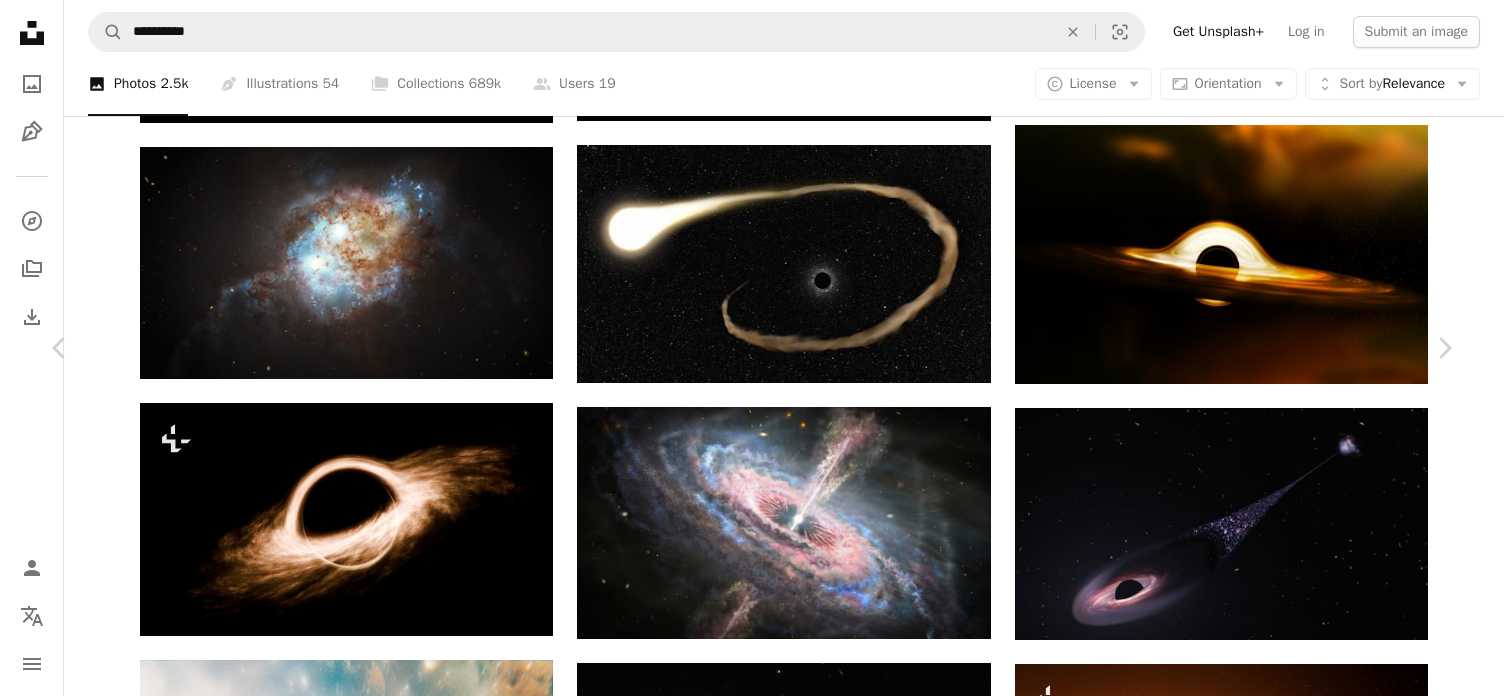 click on "Download free" at bounding box center (1255, 2244) 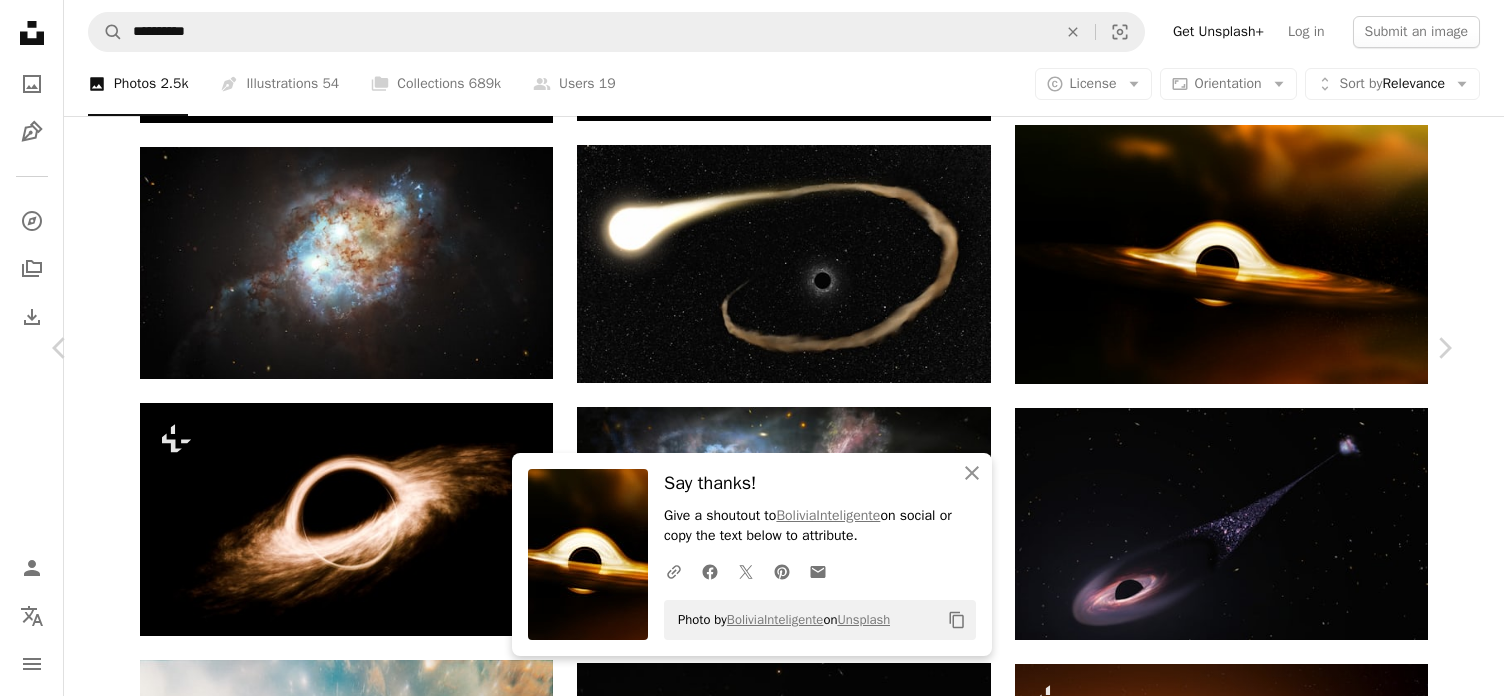 click on "An X shape" at bounding box center [20, 20] 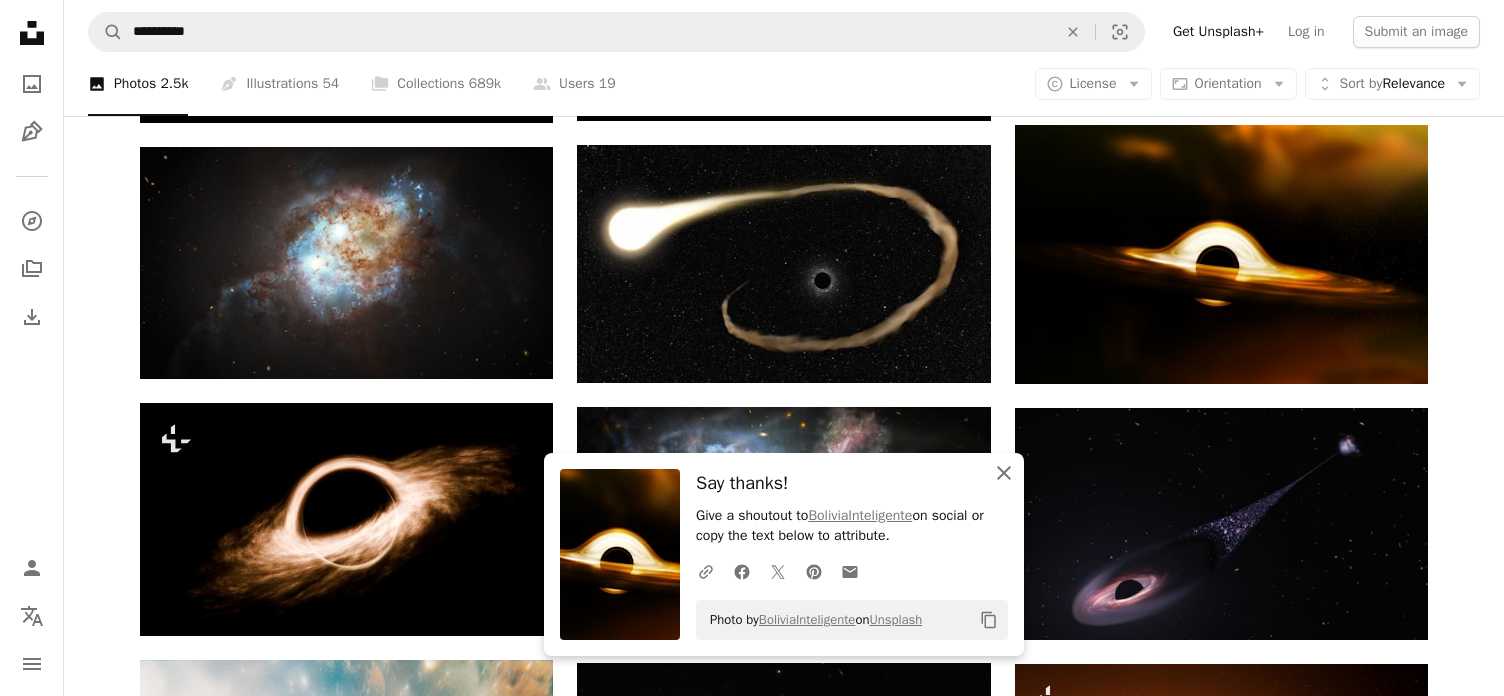 click on "An X shape" 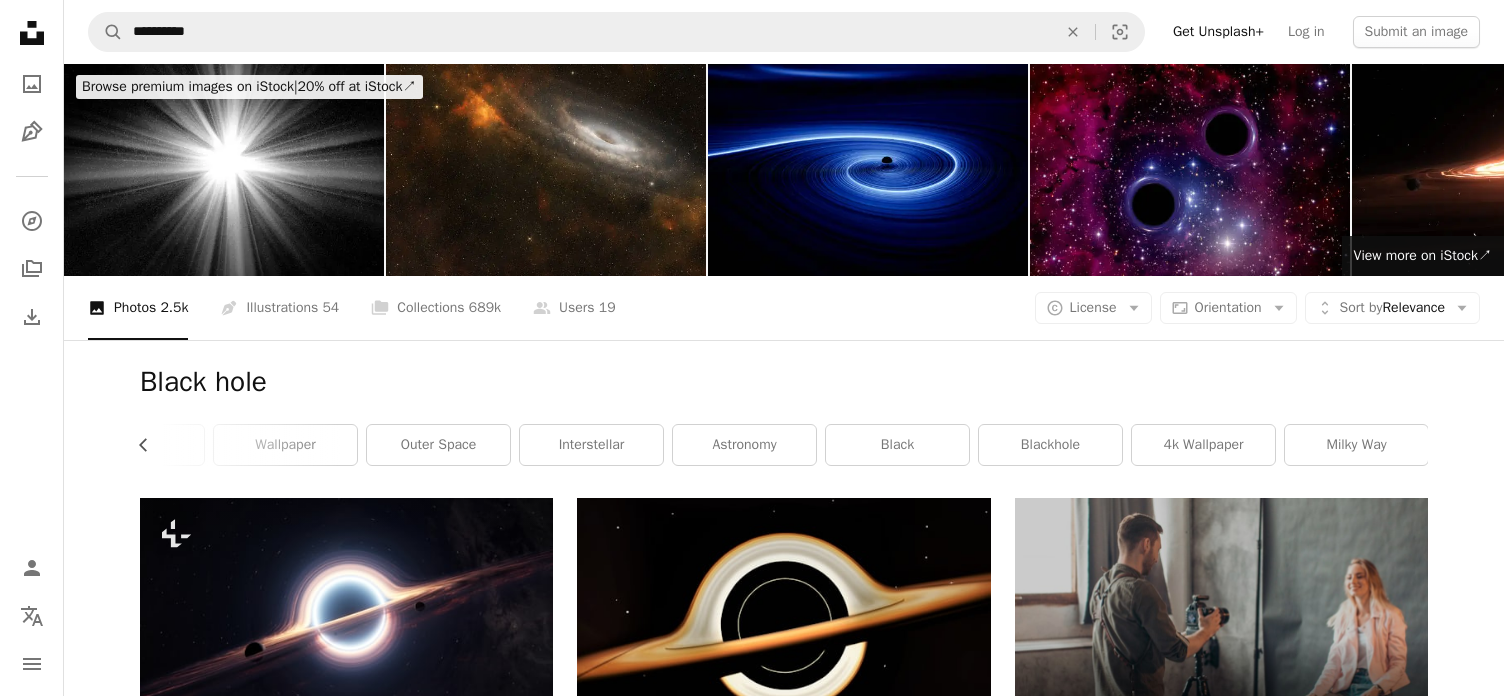 scroll, scrollTop: 0, scrollLeft: 0, axis: both 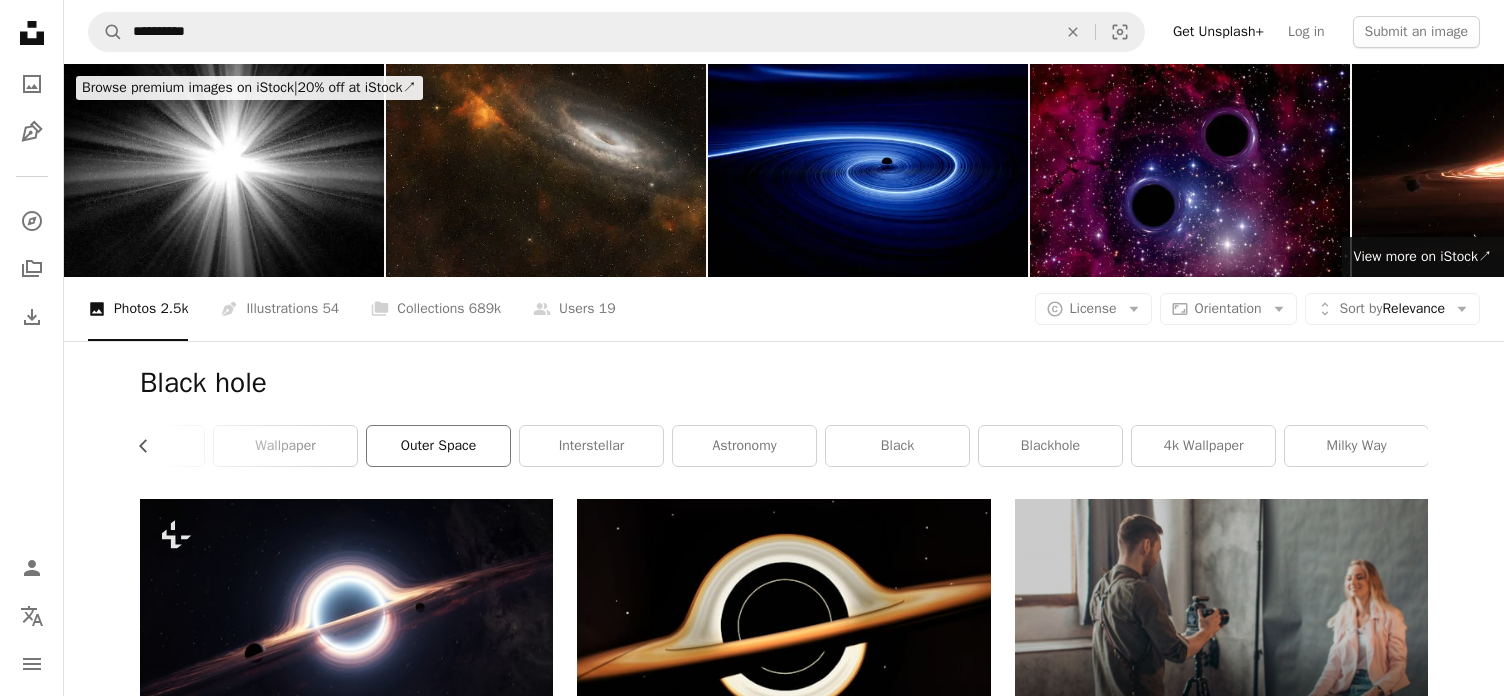 click on "outer space" at bounding box center [438, 446] 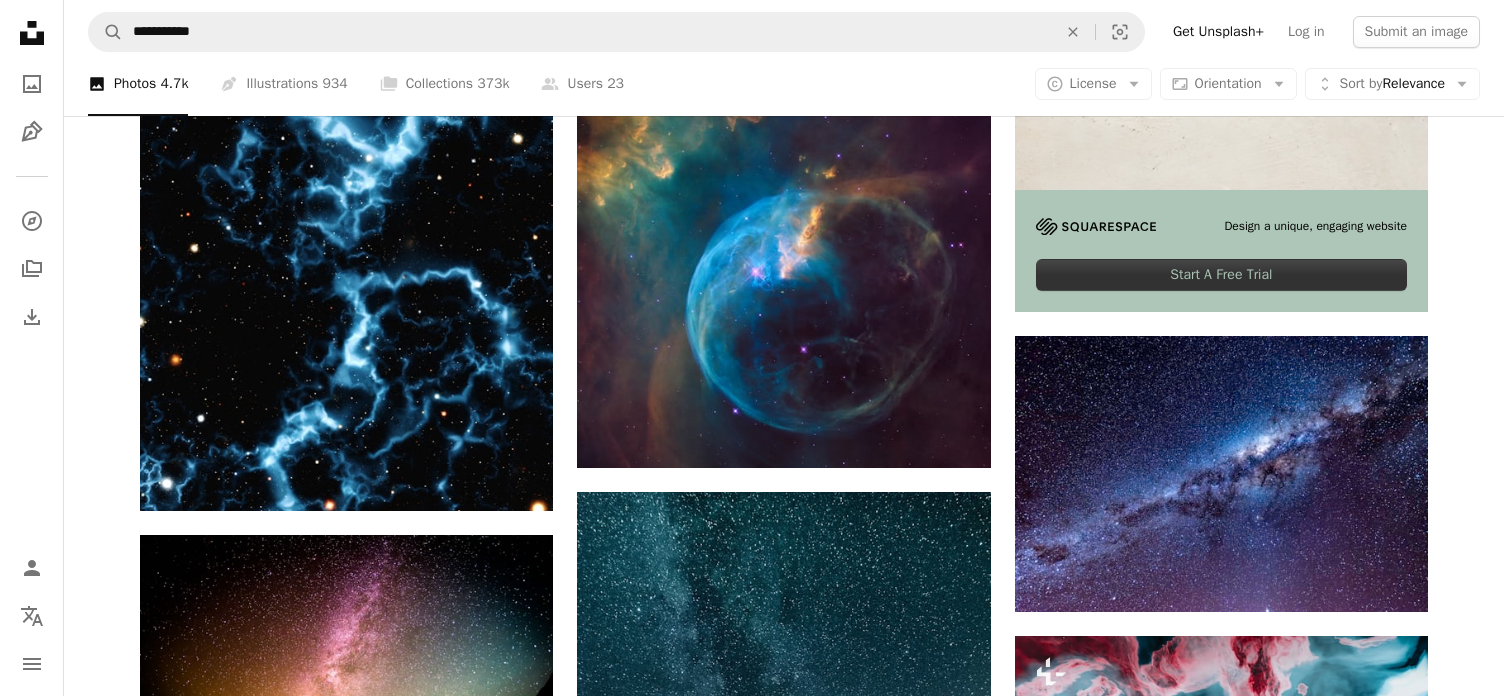 scroll, scrollTop: 0, scrollLeft: 0, axis: both 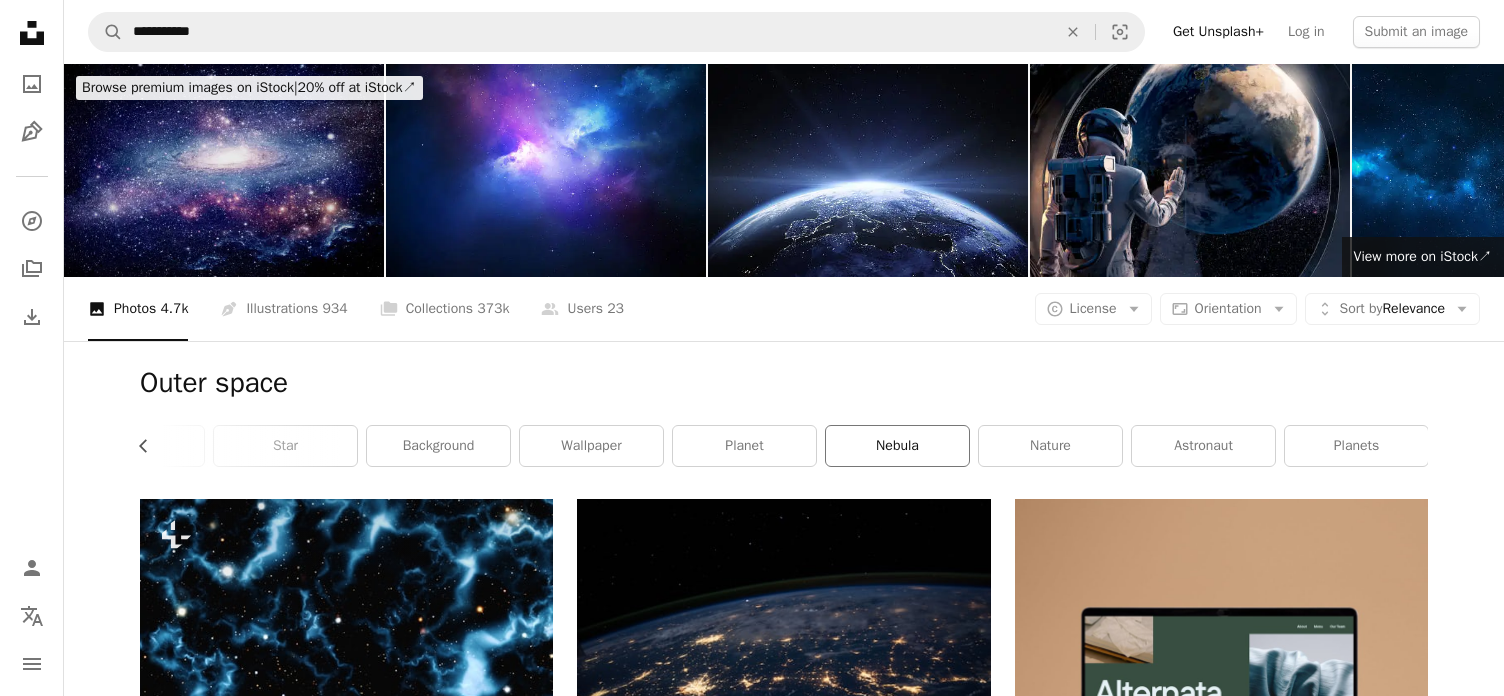 click on "nebula" at bounding box center (897, 446) 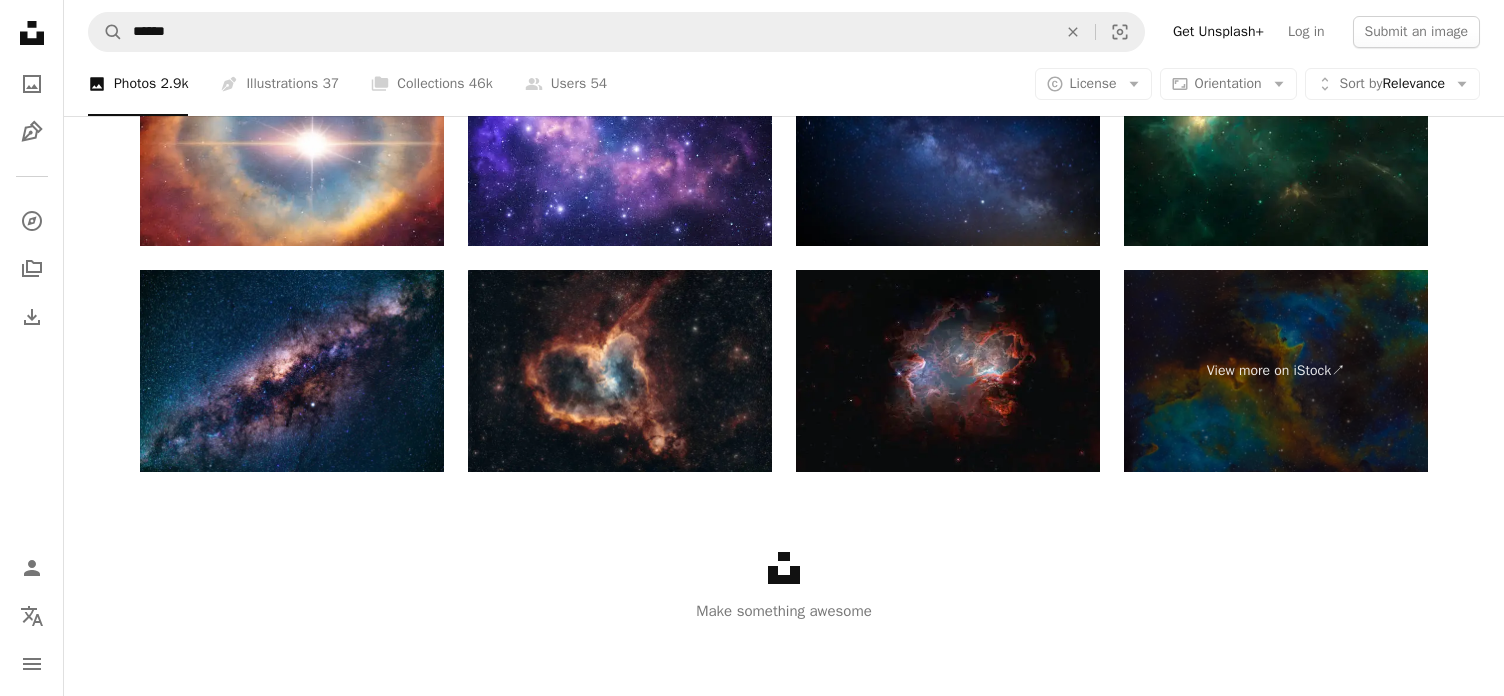 scroll, scrollTop: 3619, scrollLeft: 0, axis: vertical 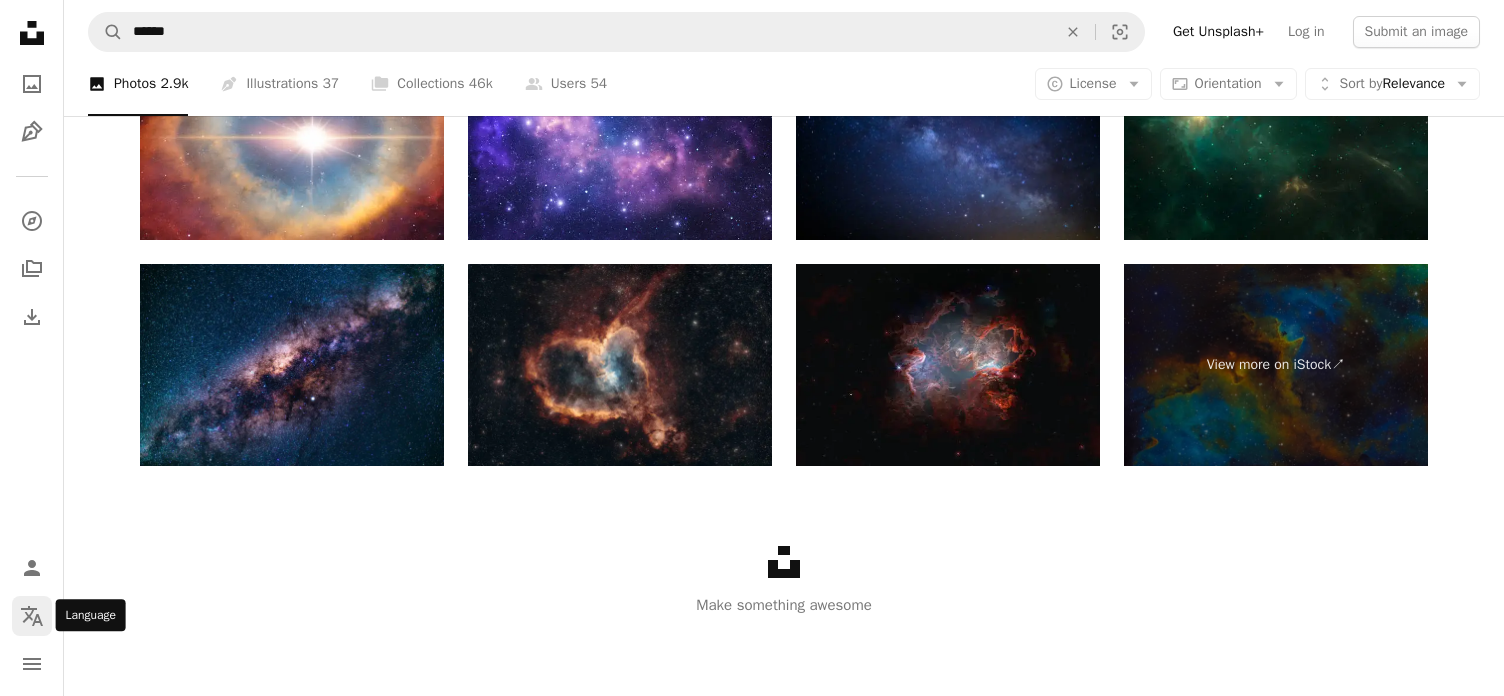 click on "Localization icon" at bounding box center [32, 616] 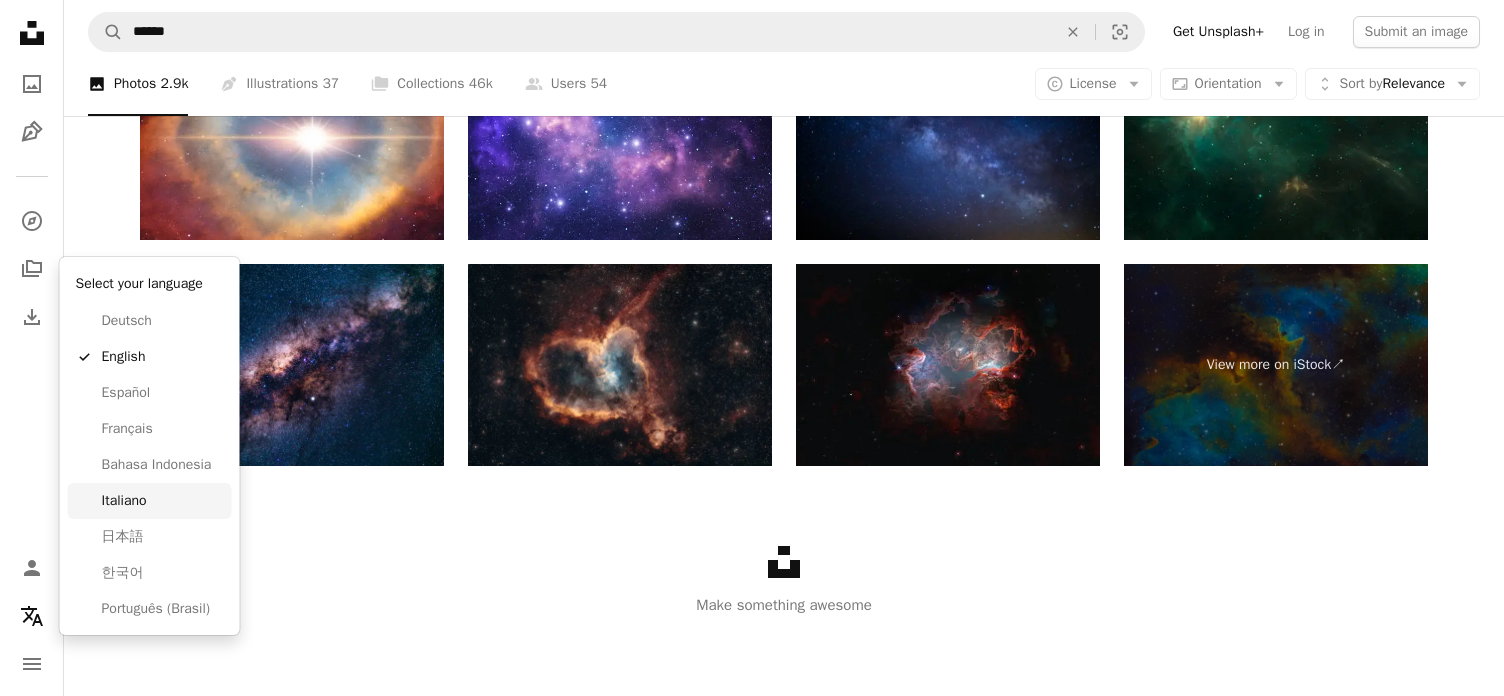click on "Italiano" at bounding box center [163, 501] 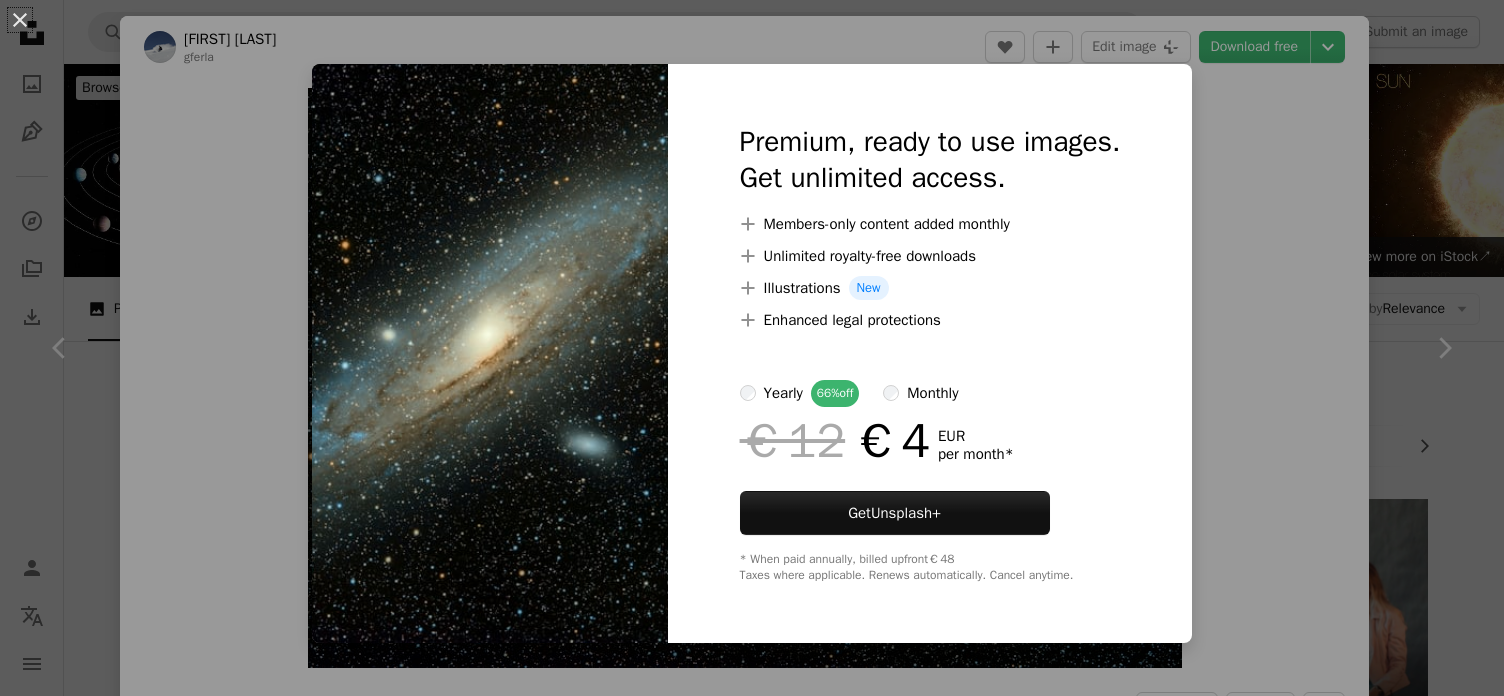 scroll, scrollTop: 206, scrollLeft: 0, axis: vertical 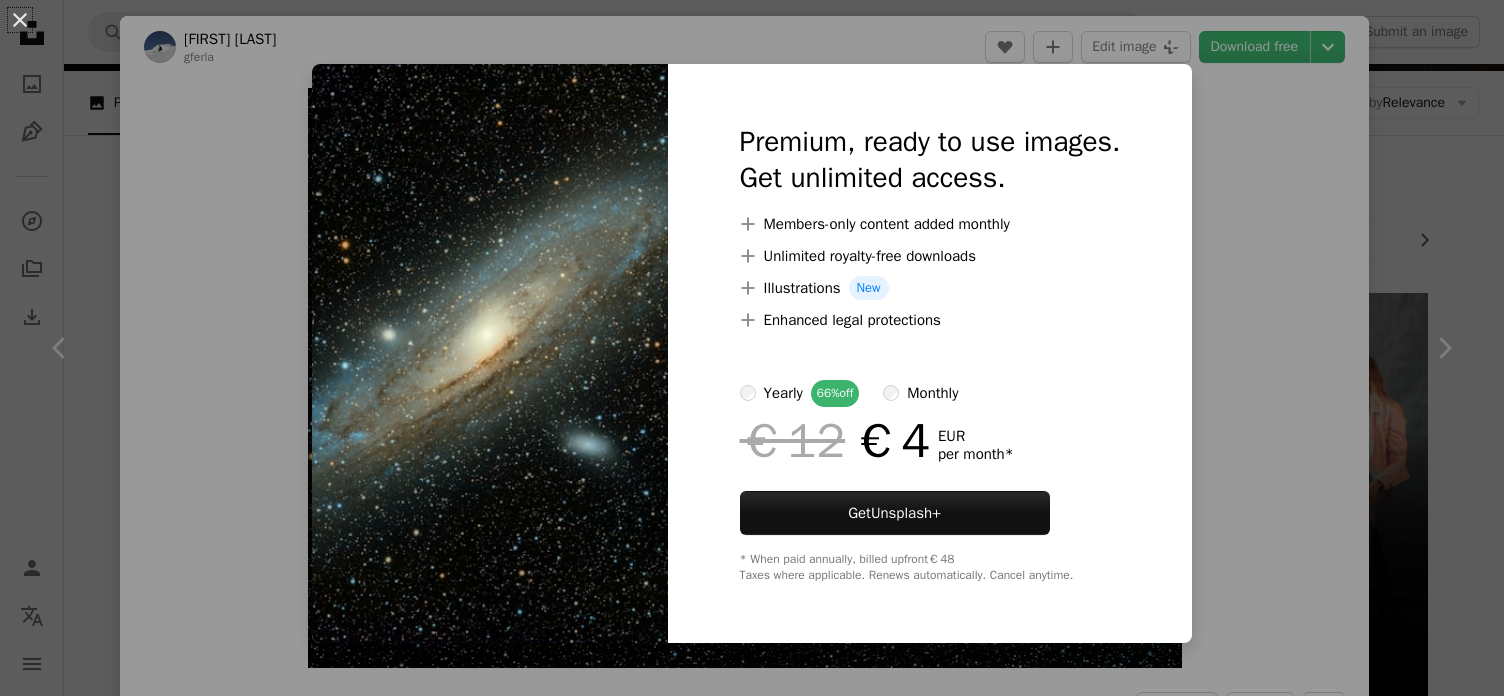 click on "An X shape Premium, ready to use images. Get unlimited access. A plus sign Members-only content added monthly A plus sign Unlimited royalty-free downloads A plus sign Illustrations  New A plus sign Enhanced legal protections yearly 66%  off monthly €12   €4 EUR per month * Get  Unsplash+ * When paid annually, billed upfront  €48 Taxes where applicable. Renews automatically. Cancel anytime." at bounding box center (752, 348) 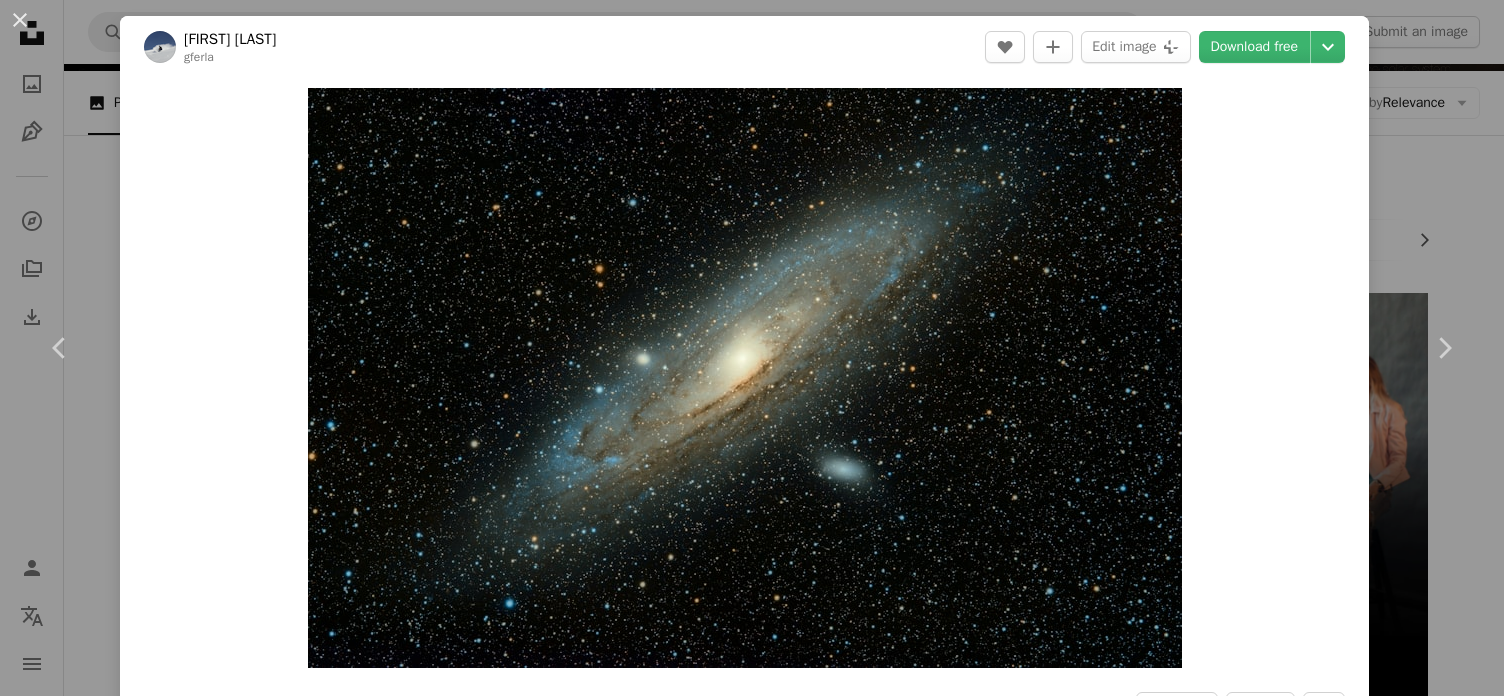 scroll, scrollTop: 654, scrollLeft: 0, axis: vertical 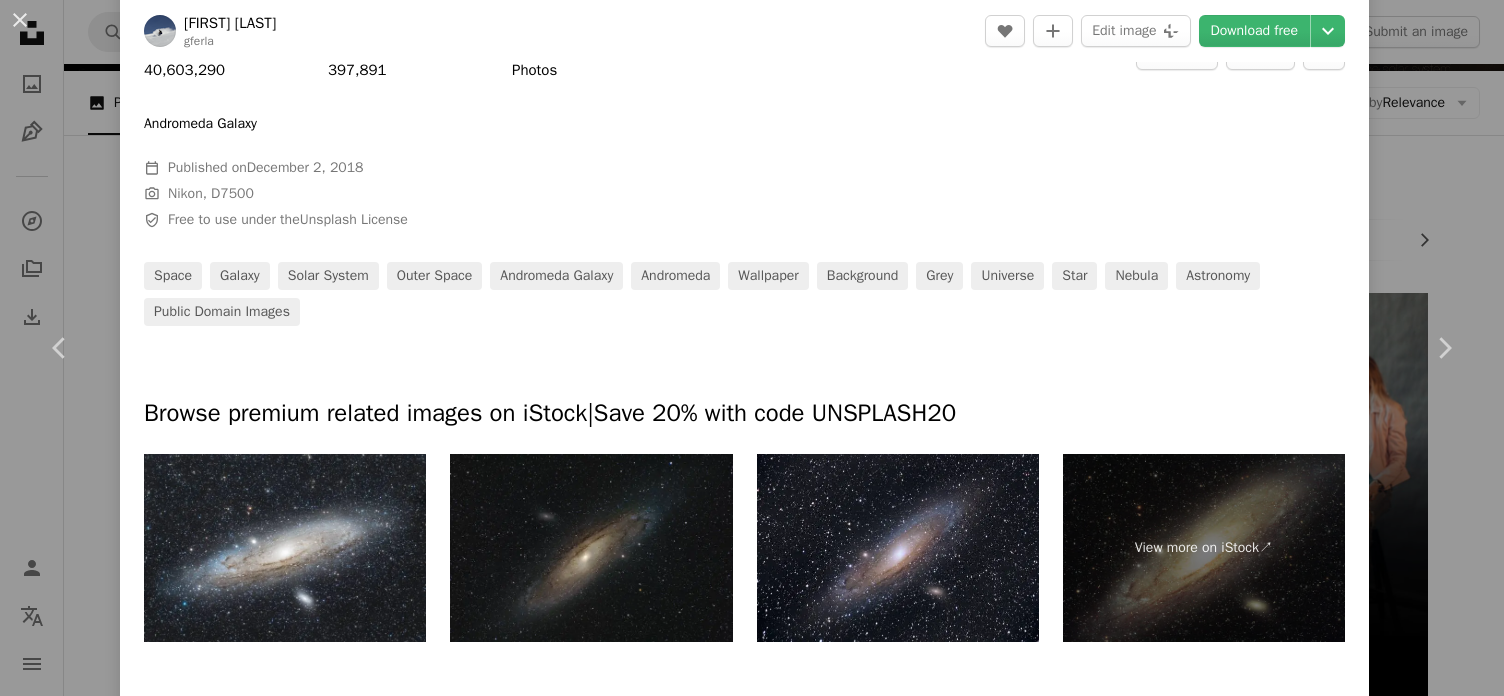 click on "An X shape Chevron left Chevron right Guillermo Ferla gferla A heart A plus sign Edit image   Plus sign for Unsplash+ Download free Chevron down Zoom in Views 40,603,290 Downloads 397,891 Featured in Photos A forward-right arrow Share Info icon Info More Actions Andromeda Galaxy Calendar outlined Published on  December 2, 2018 Camera Nikon, D7500 Safety Free to use under the  Unsplash License space galaxy solar system outer space andromeda galaxy andromeda wallpaper background grey universe star nebula astronomy Public domain images Browse premium related images on iStock  |  Save 20% with code UNSPLASH20 View more on iStock  ↗ Related images A heart A plus sign Sotiris Savvides Available for hire A checkmark inside of a circle Arrow pointing down Plus sign for Unsplash+ A heart A plus sign Arnaud Mariat For  Unsplash+ A lock   Download A heart A plus sign Chen Liu Arrow pointing down A heart A plus sign Flavien Beauvais Available for hire A checkmark inside of a circle Arrow pointing down A heart A heart" at bounding box center [752, 348] 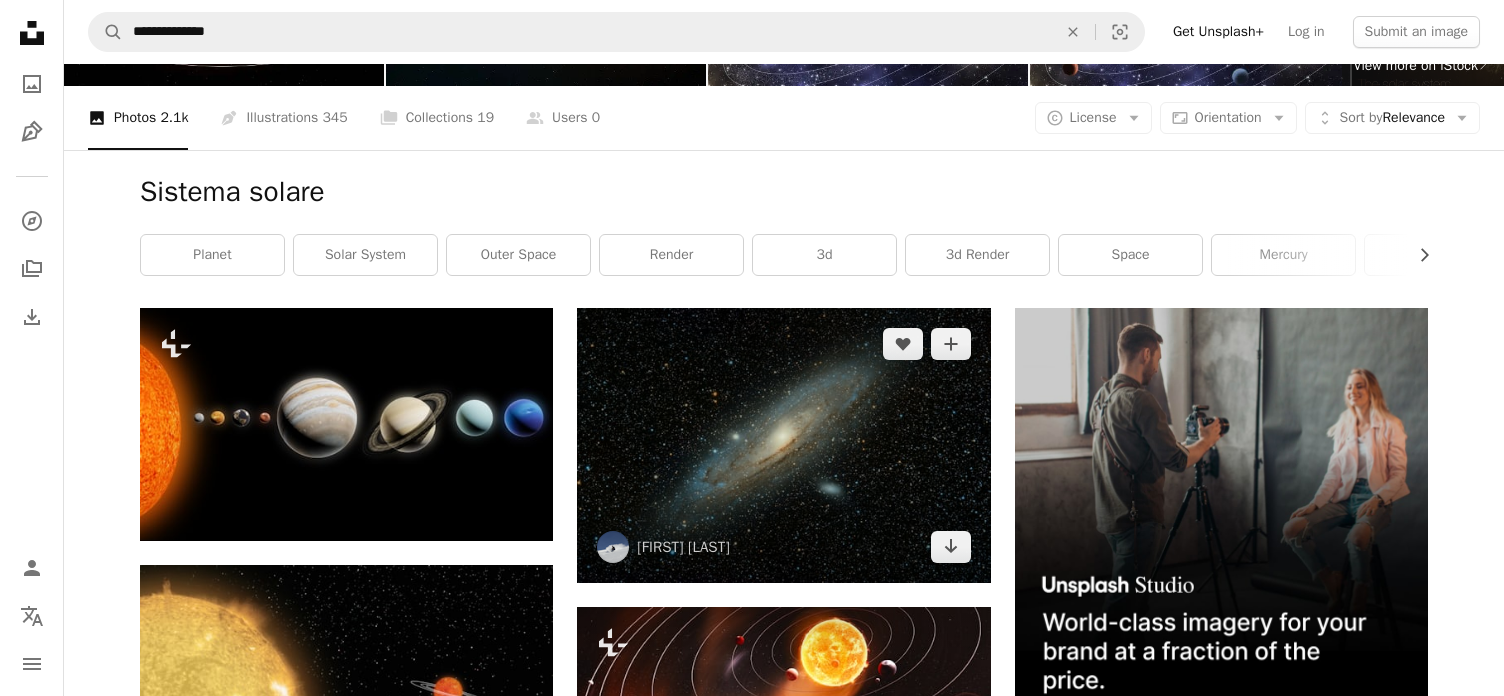 scroll, scrollTop: 206, scrollLeft: 0, axis: vertical 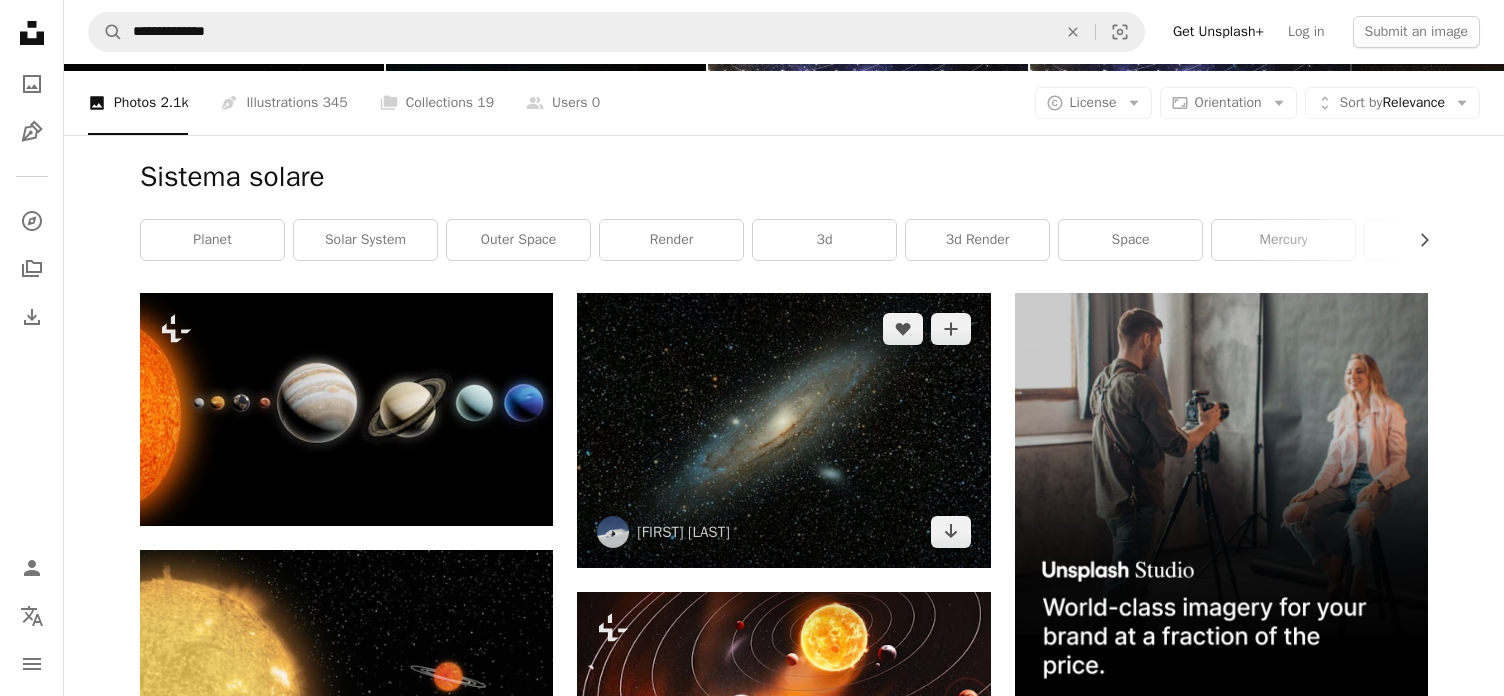 click at bounding box center [783, 430] 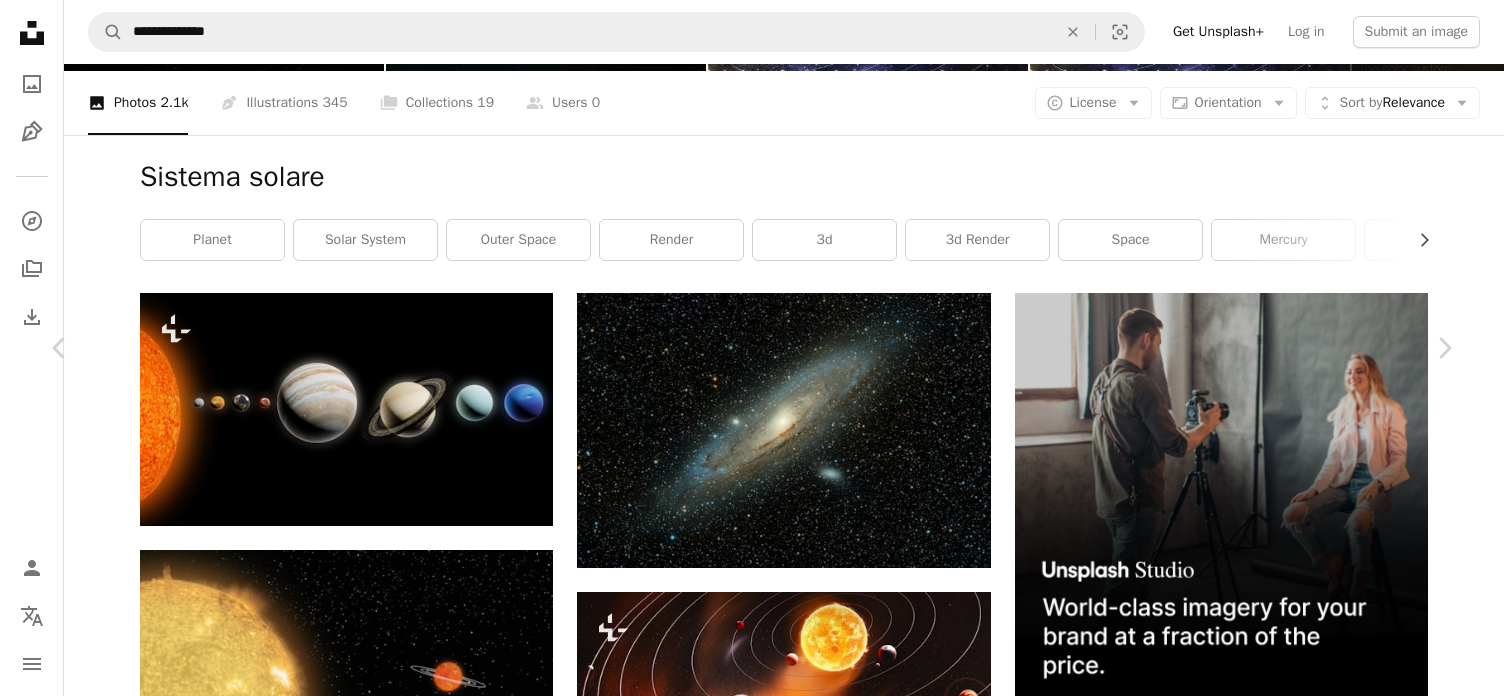 scroll, scrollTop: 733, scrollLeft: 0, axis: vertical 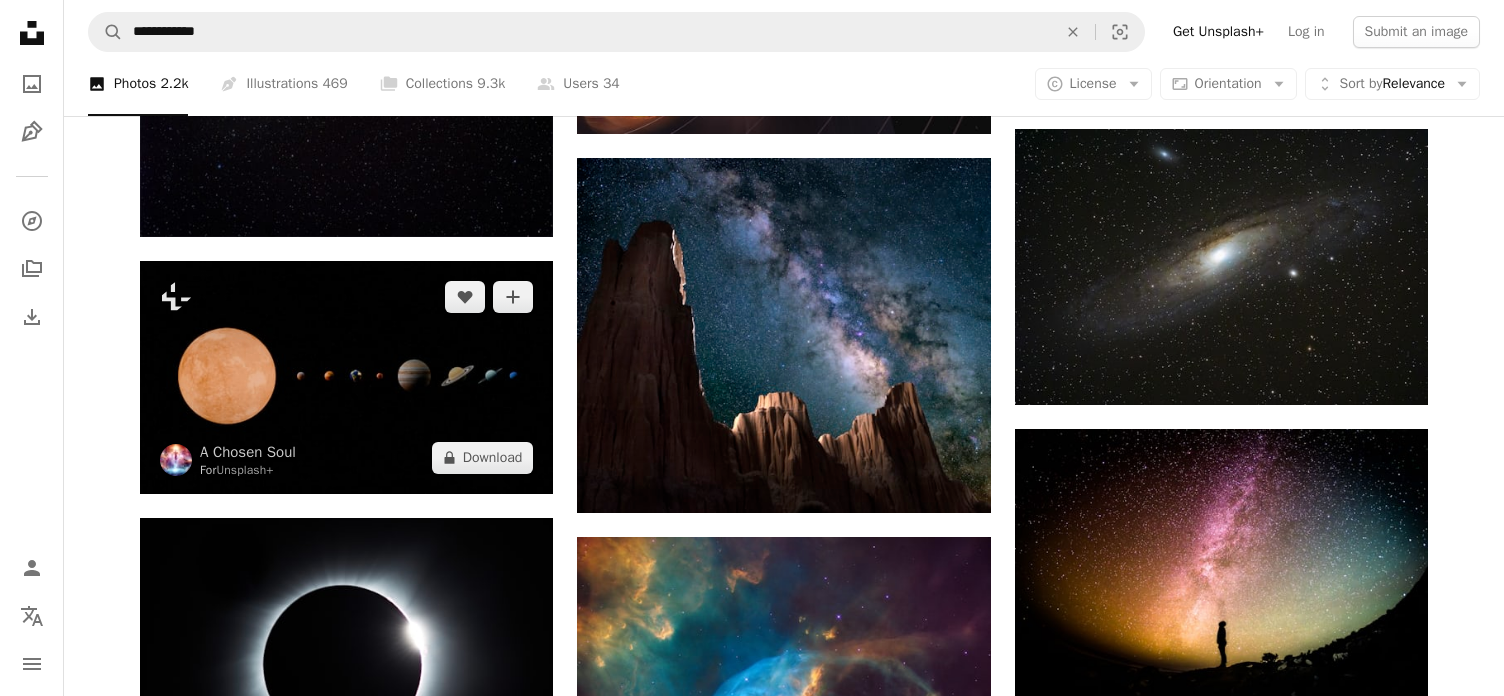 click at bounding box center (346, 377) 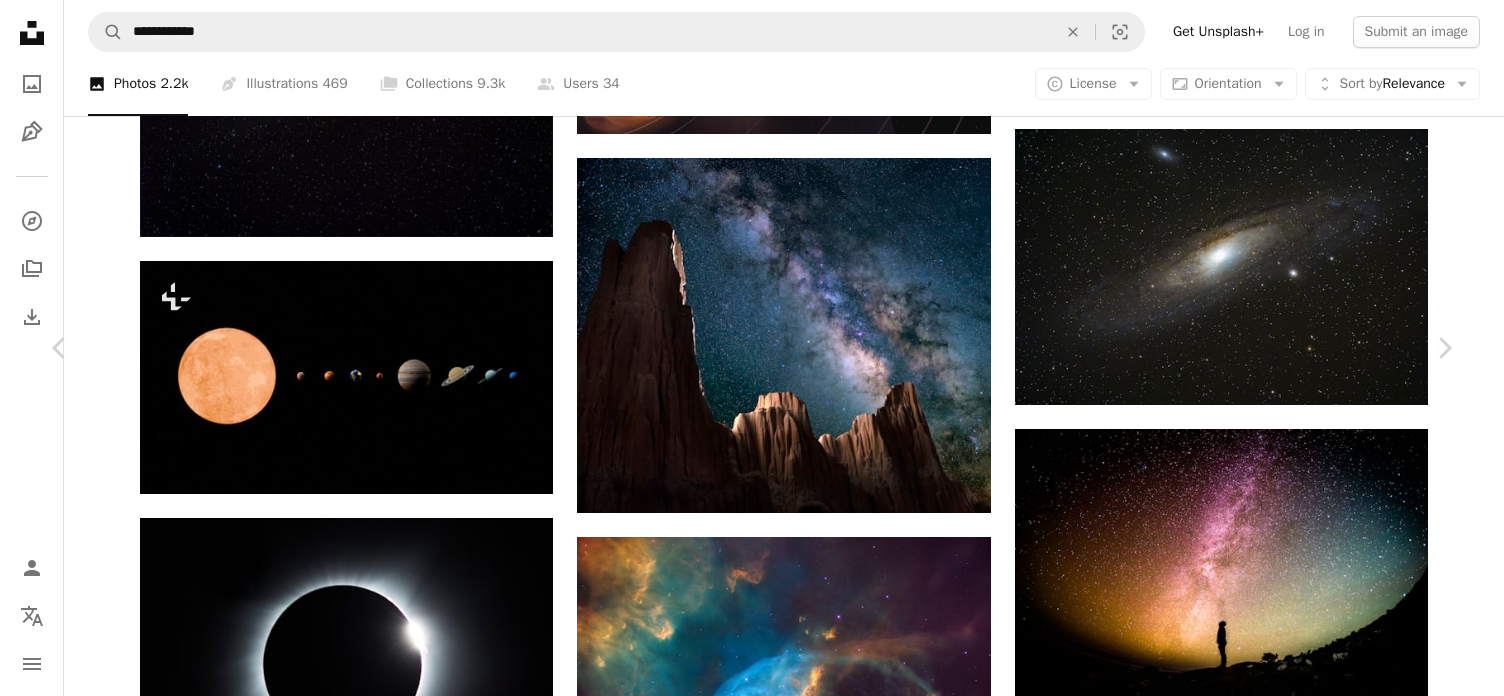 click on "An X shape Chevron left Chevron right Guillermo Ferla gferla A heart A plus sign Edit image   Plus sign for Unsplash+ Download free Chevron down Zoom in Views 40,603,290 Downloads 397,891 Featured in Photos A forward-right arrow Share Info icon Info More Actions Andromeda Galaxy Calendar outlined Published on  December 2, 2018 Camera Nikon, D7500 Safety Free to use under the  Unsplash License space galaxy solar system outer space andromeda galaxy andromeda wallpaper background grey universe star nebula astronomy Public domain images Browse premium related images on iStock  |  Save 20% with code UNSPLASH20 View more on iStock  ↗ Related images A heart A plus sign Sotiris Savvides Available for hire A checkmark inside of a circle Arrow pointing down Plus sign for Unsplash+ A heart A plus sign Arnaud Mariat For  Unsplash+ A lock   Download A heart A plus sign Chen Liu Arrow pointing down A heart A plus sign Flavien Beauvais Available for hire A checkmark inside of a circle Arrow pointing down A heart A heart" at bounding box center [752, 3585] 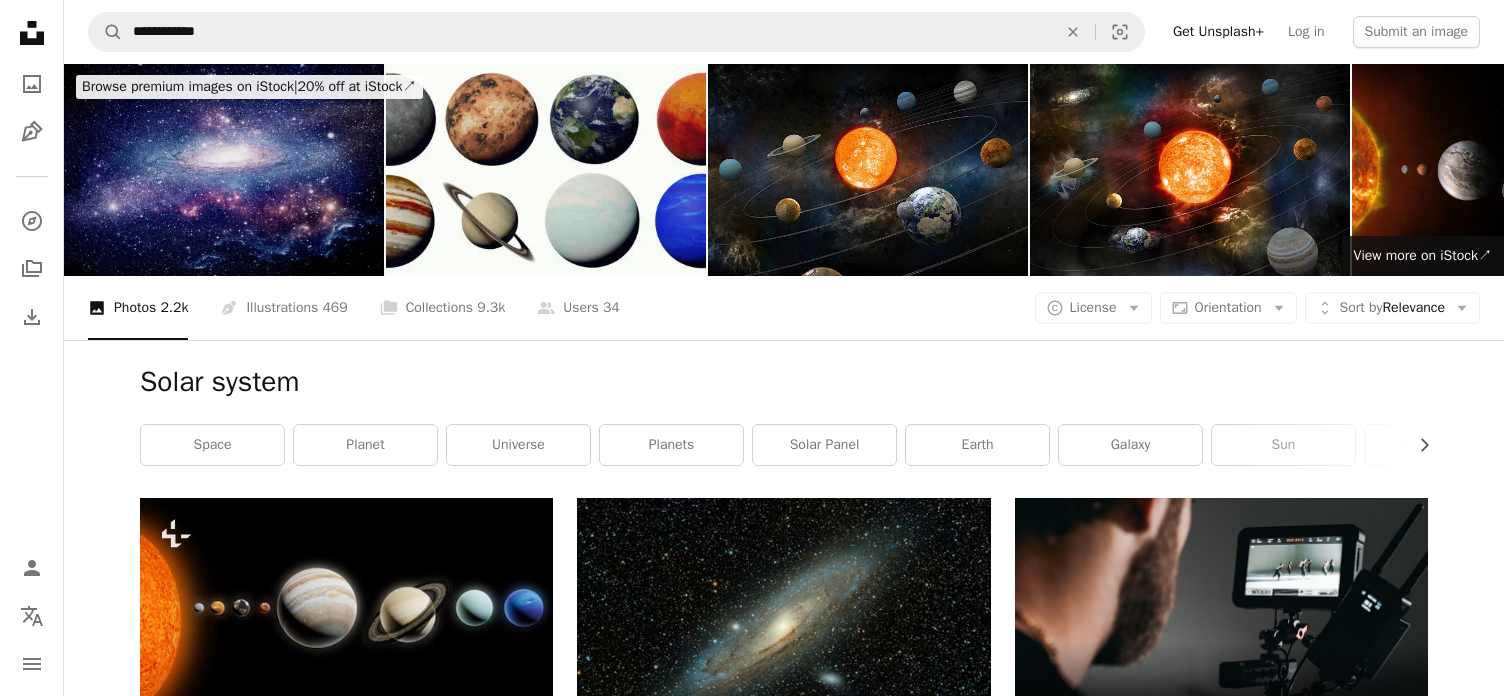 scroll, scrollTop: 0, scrollLeft: 0, axis: both 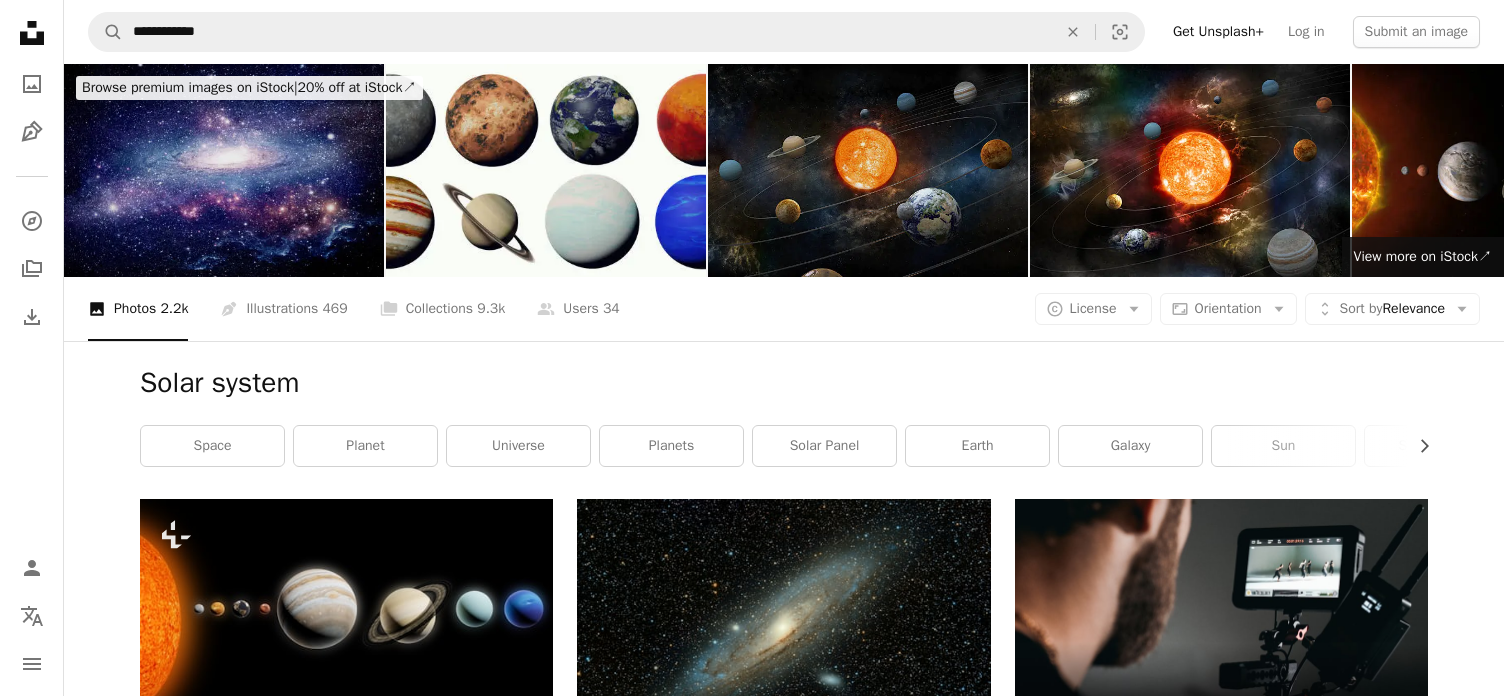 click at bounding box center (868, 170) 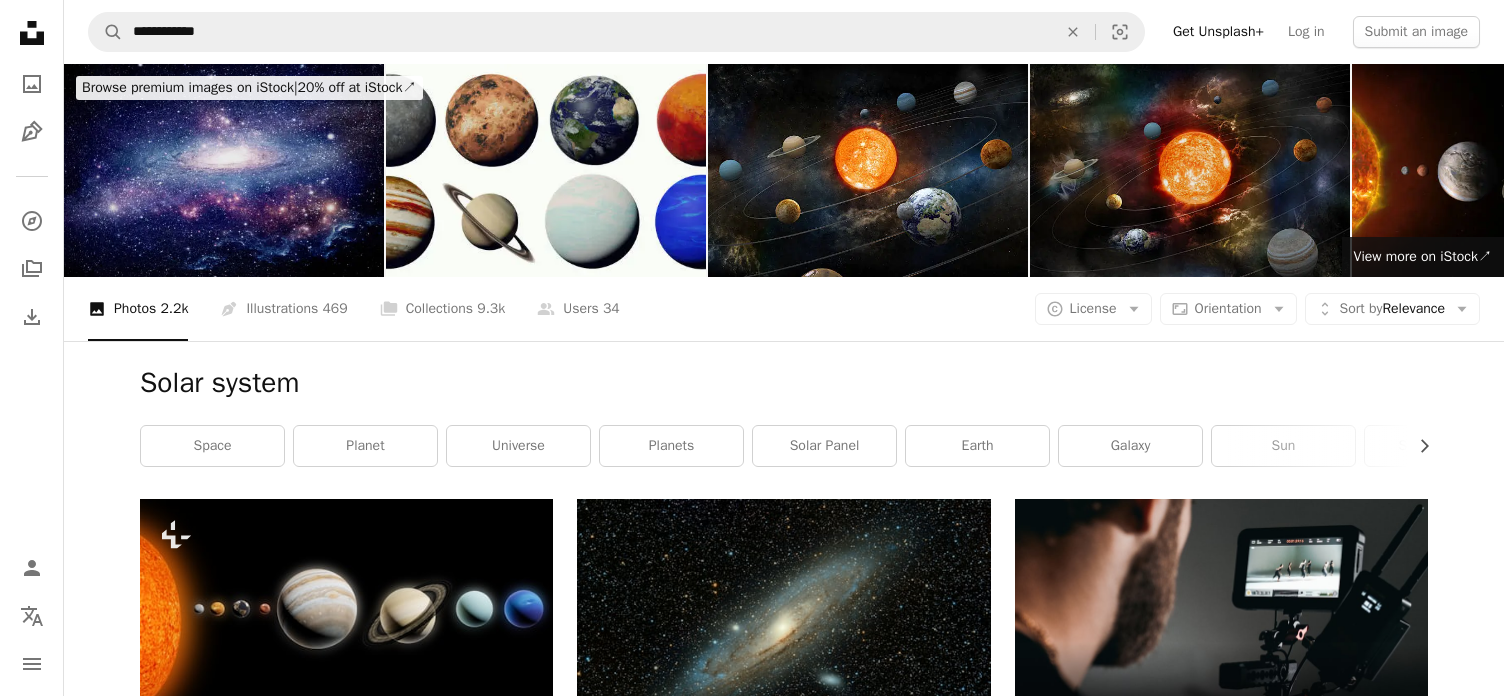 click at bounding box center (1190, 170) 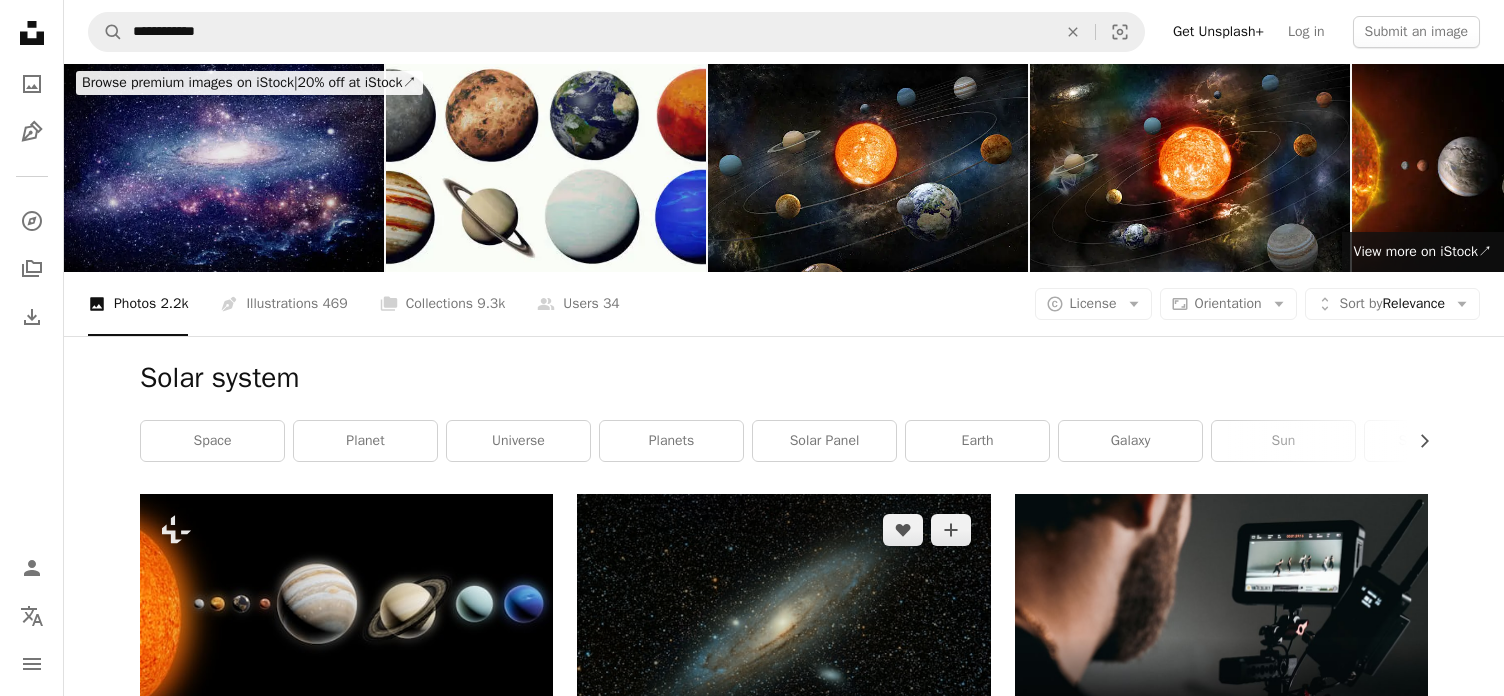 scroll, scrollTop: 0, scrollLeft: 0, axis: both 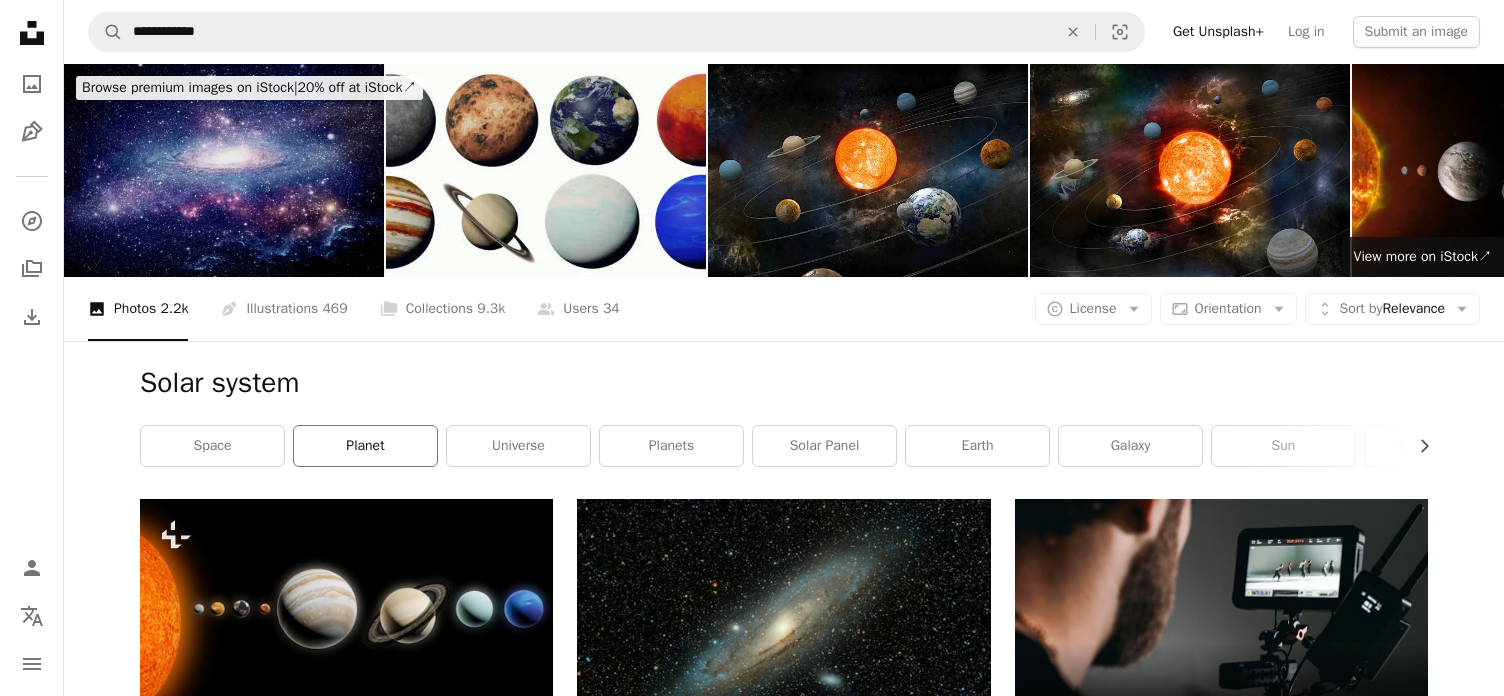 click on "planet" at bounding box center (365, 446) 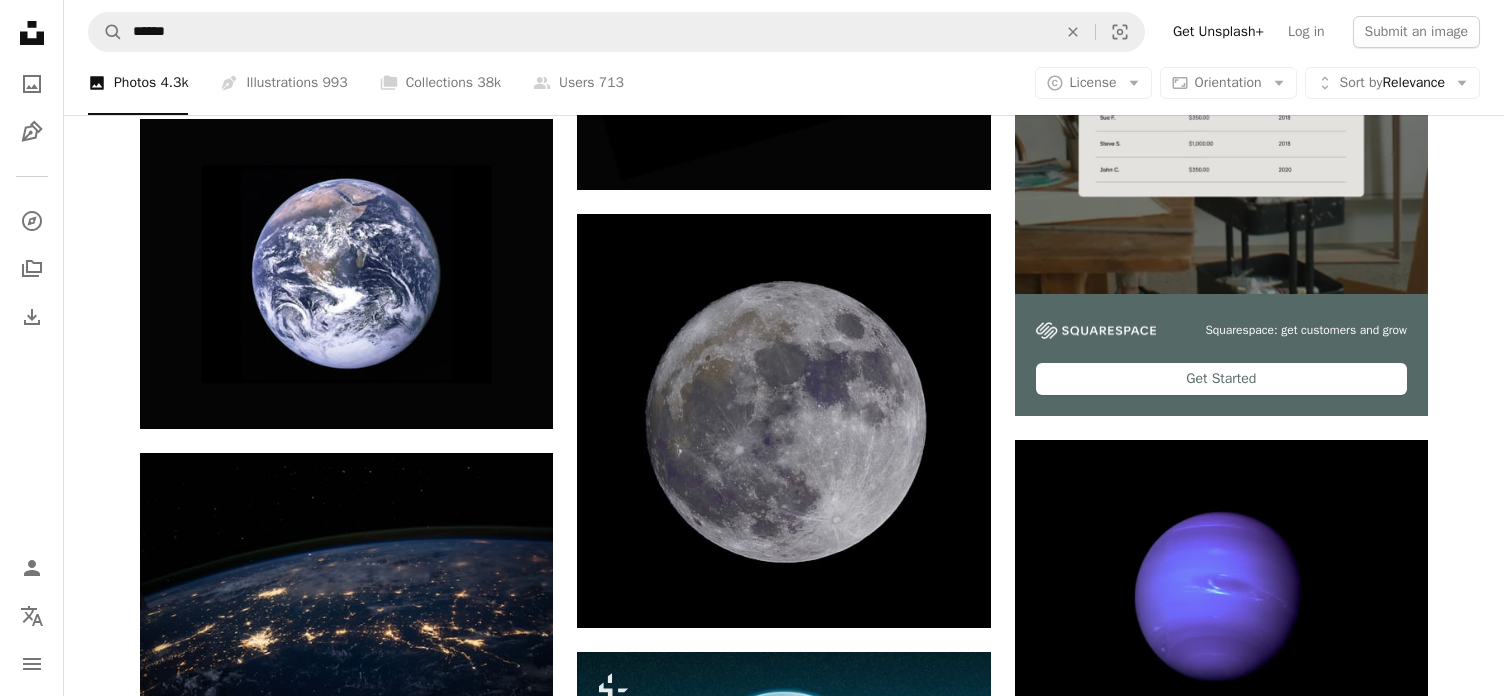 scroll, scrollTop: 620, scrollLeft: 0, axis: vertical 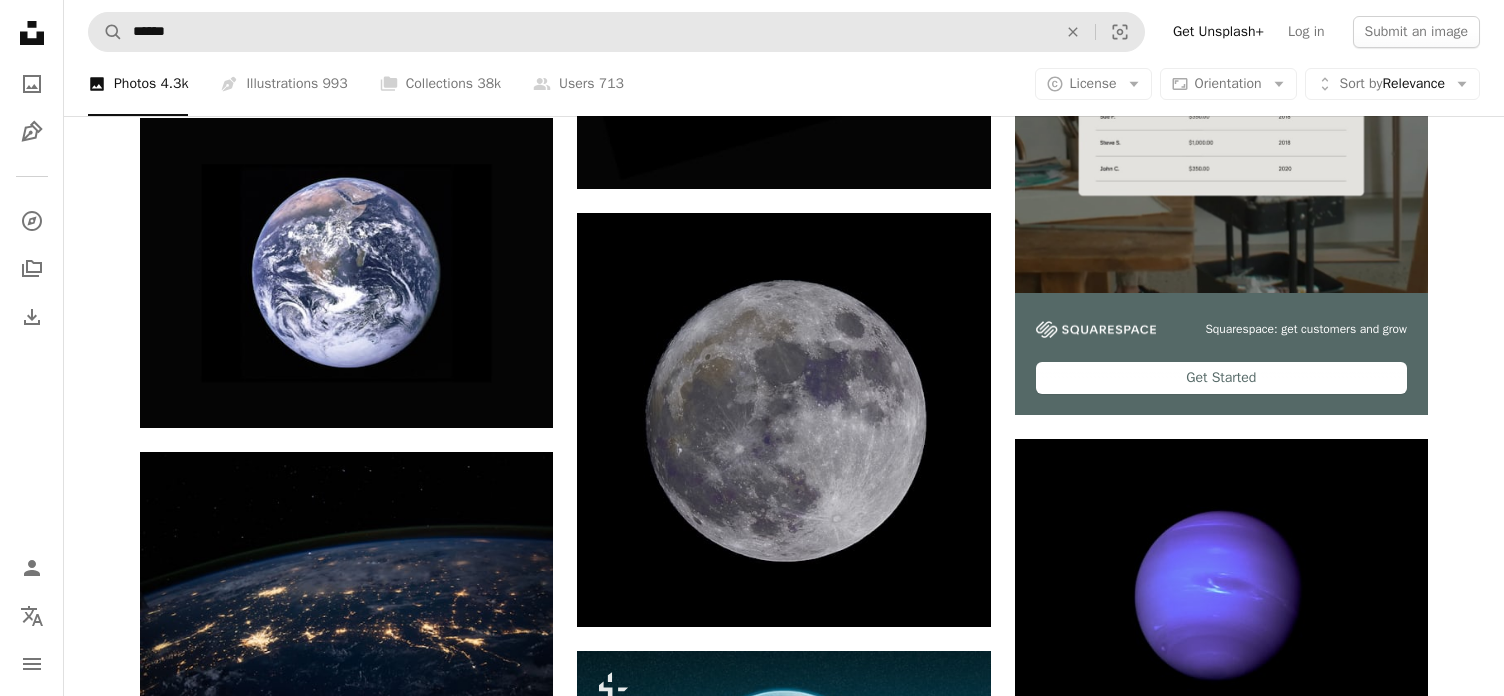 click on "A magnifying glass ****** An X shape Visual search" at bounding box center [616, 32] 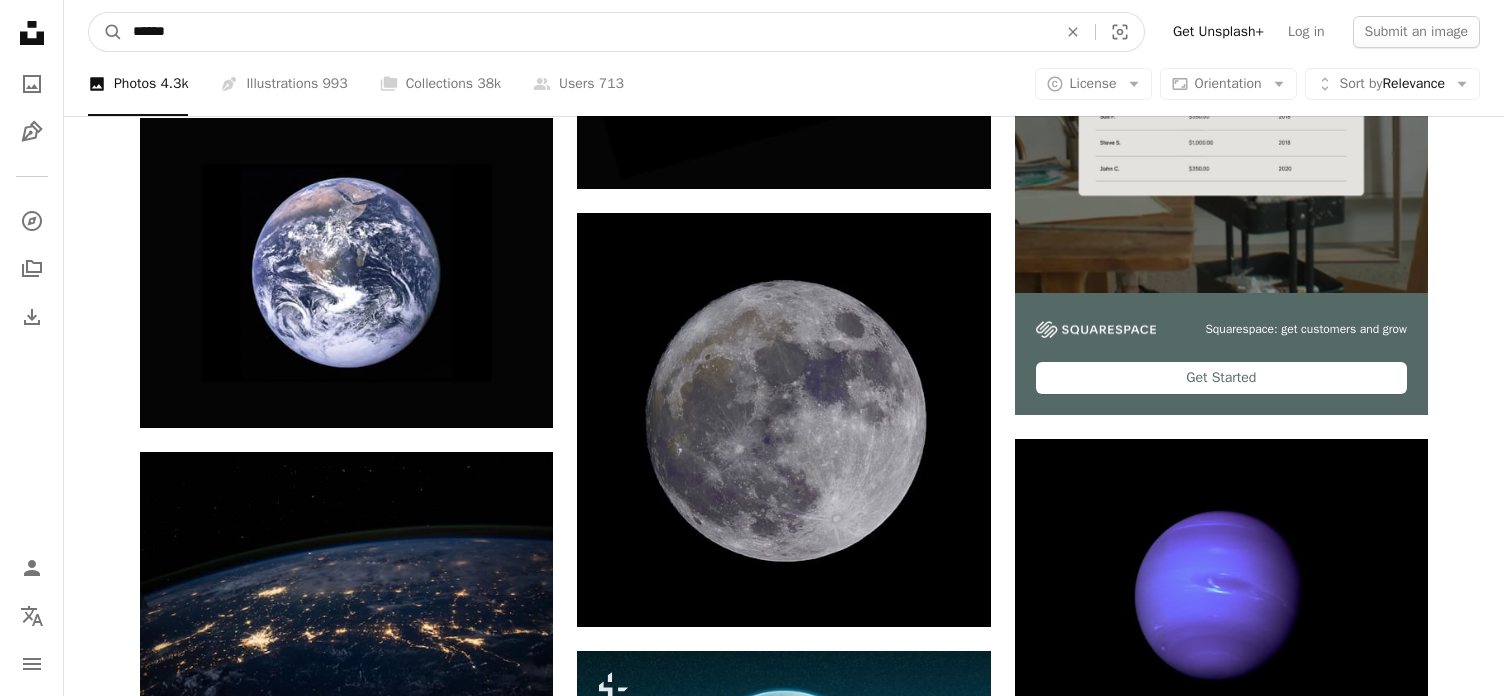 click on "******" at bounding box center [587, 32] 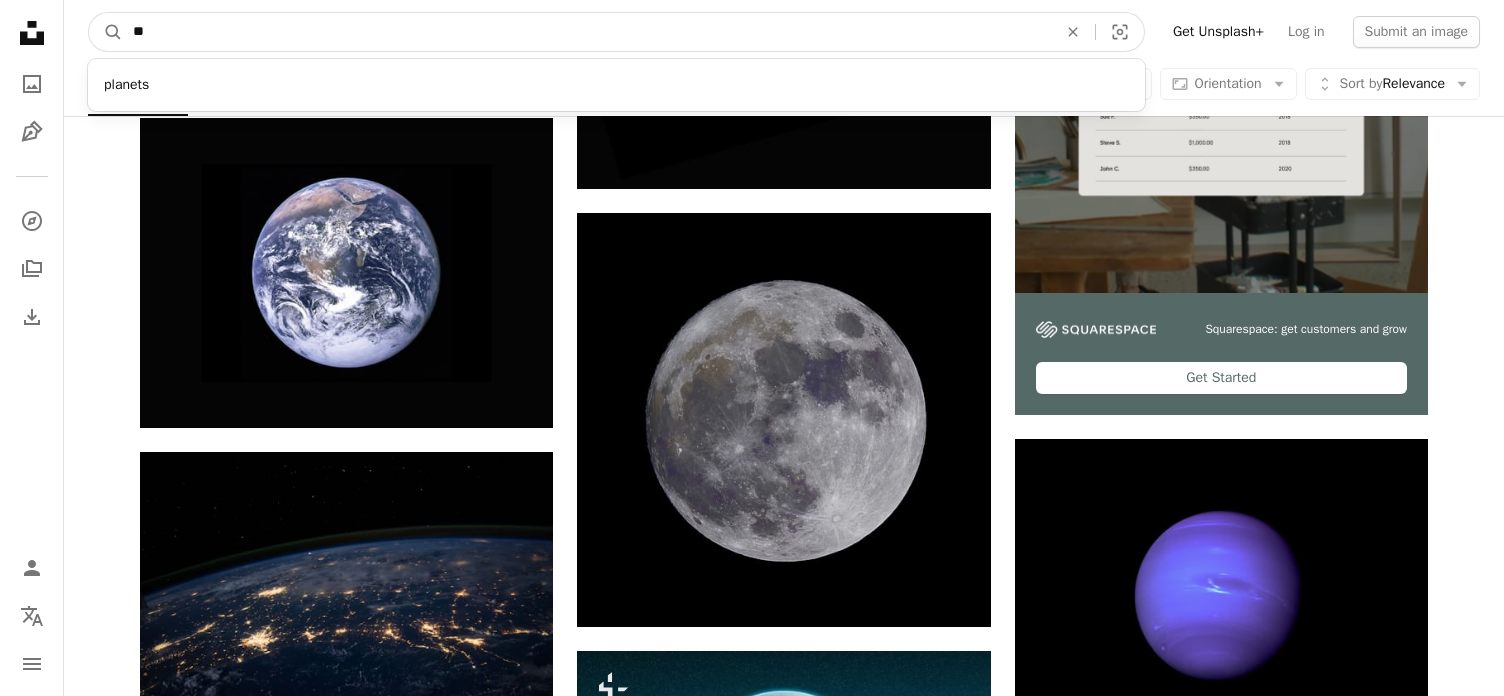 type on "*" 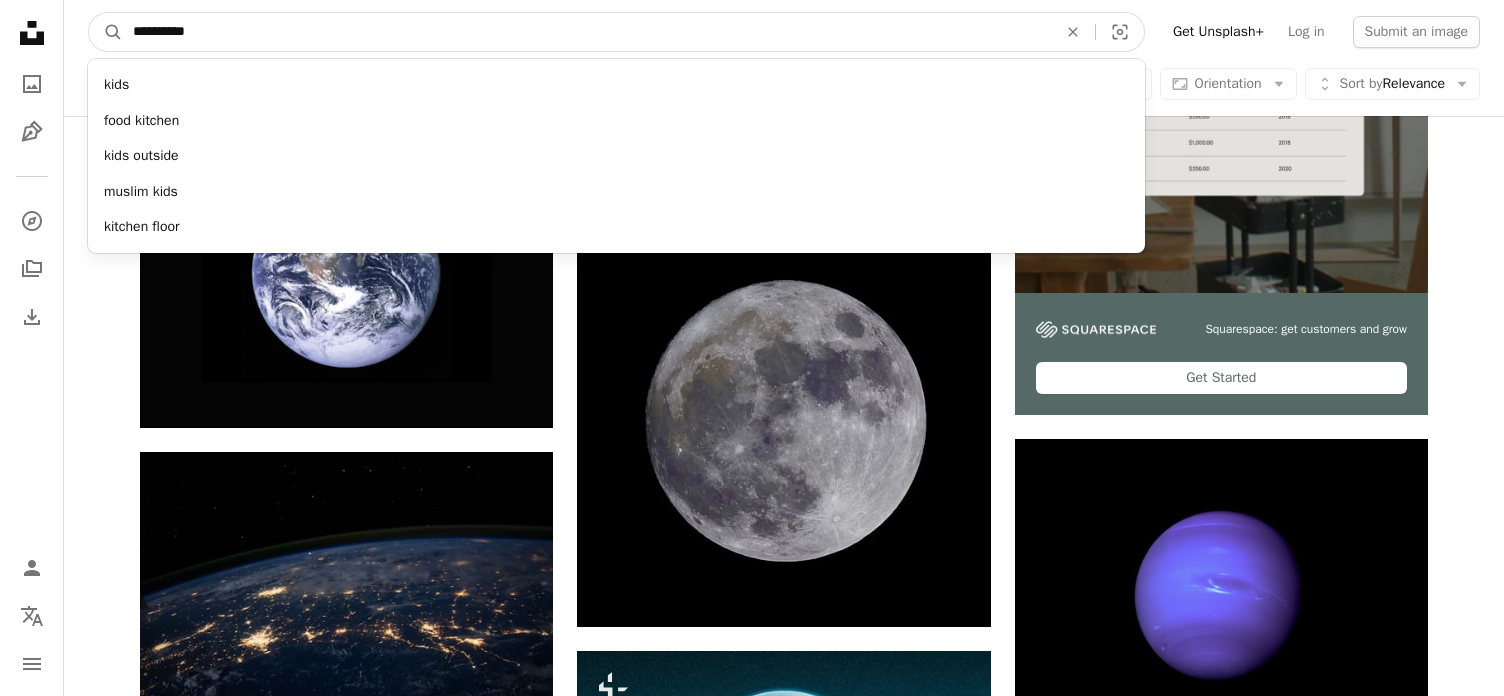type on "**********" 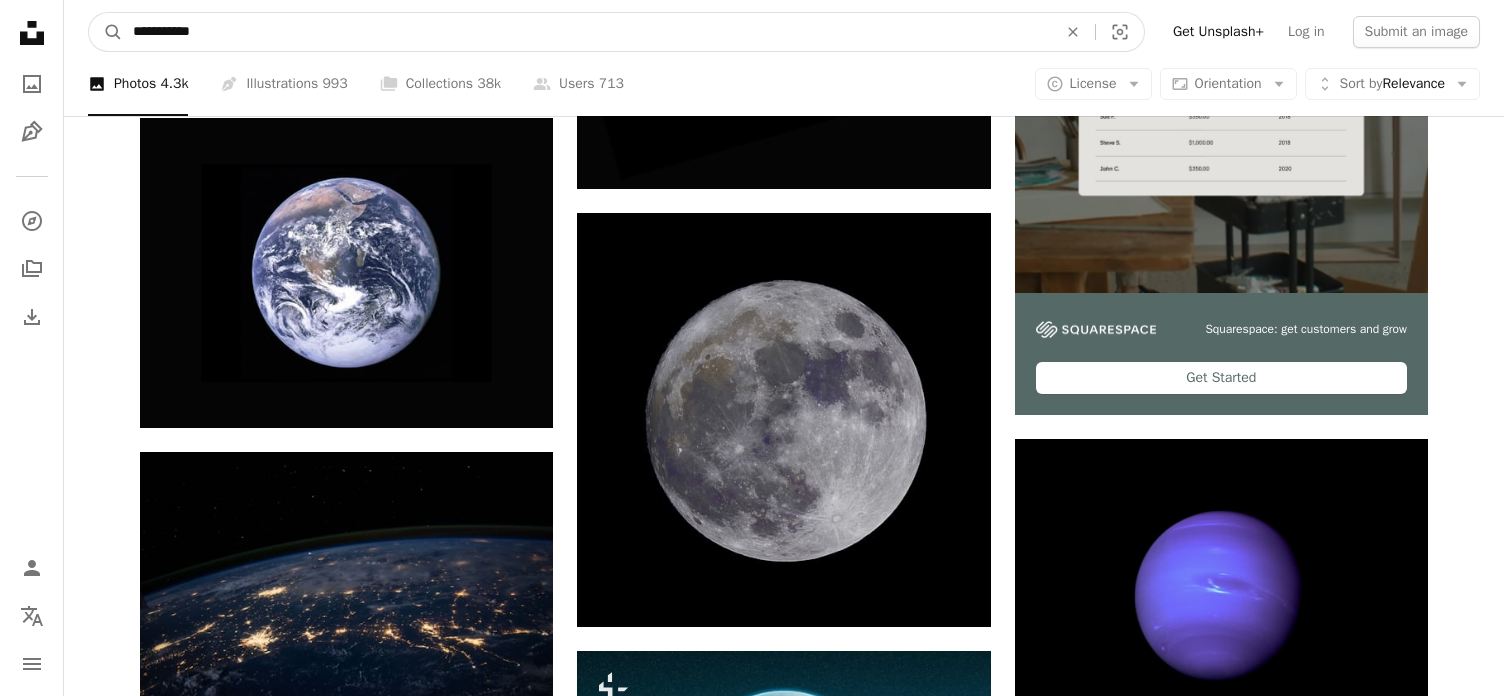 click on "A magnifying glass" at bounding box center [106, 32] 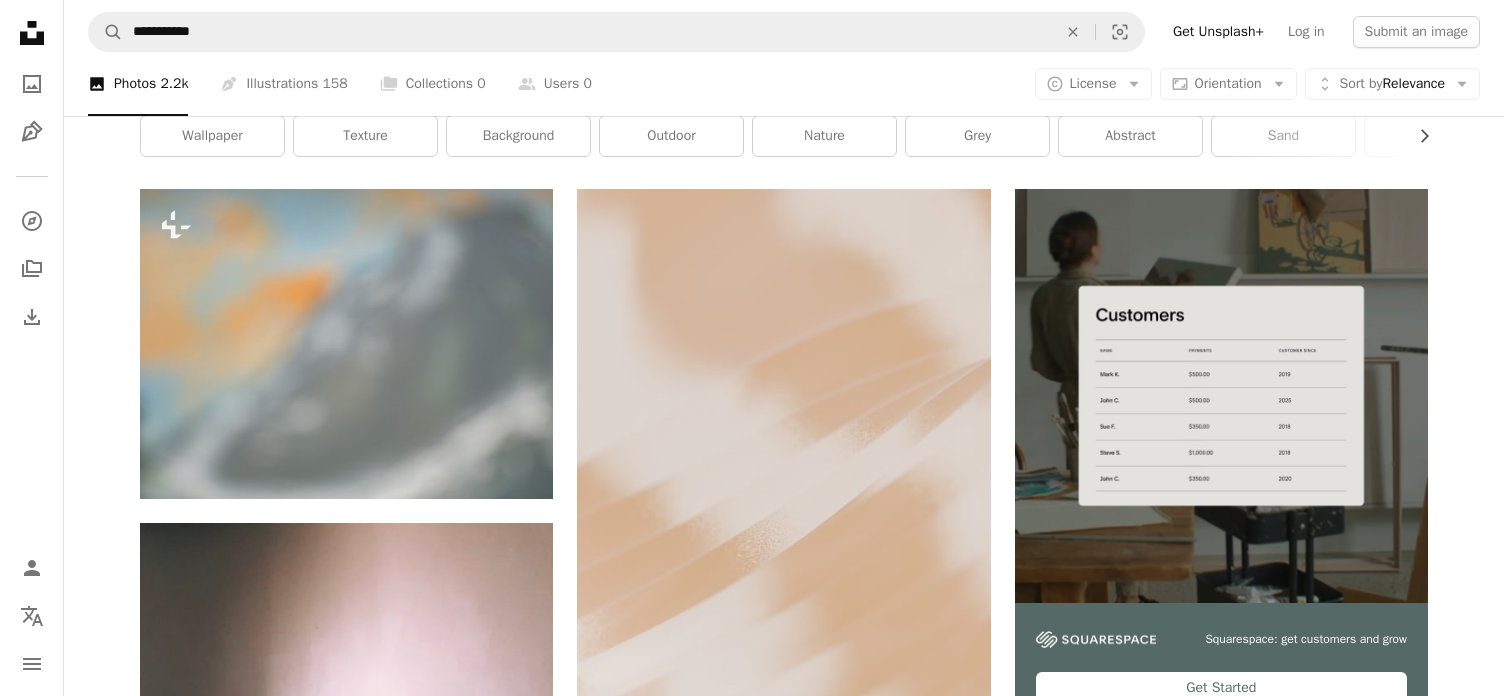 scroll, scrollTop: 0, scrollLeft: 0, axis: both 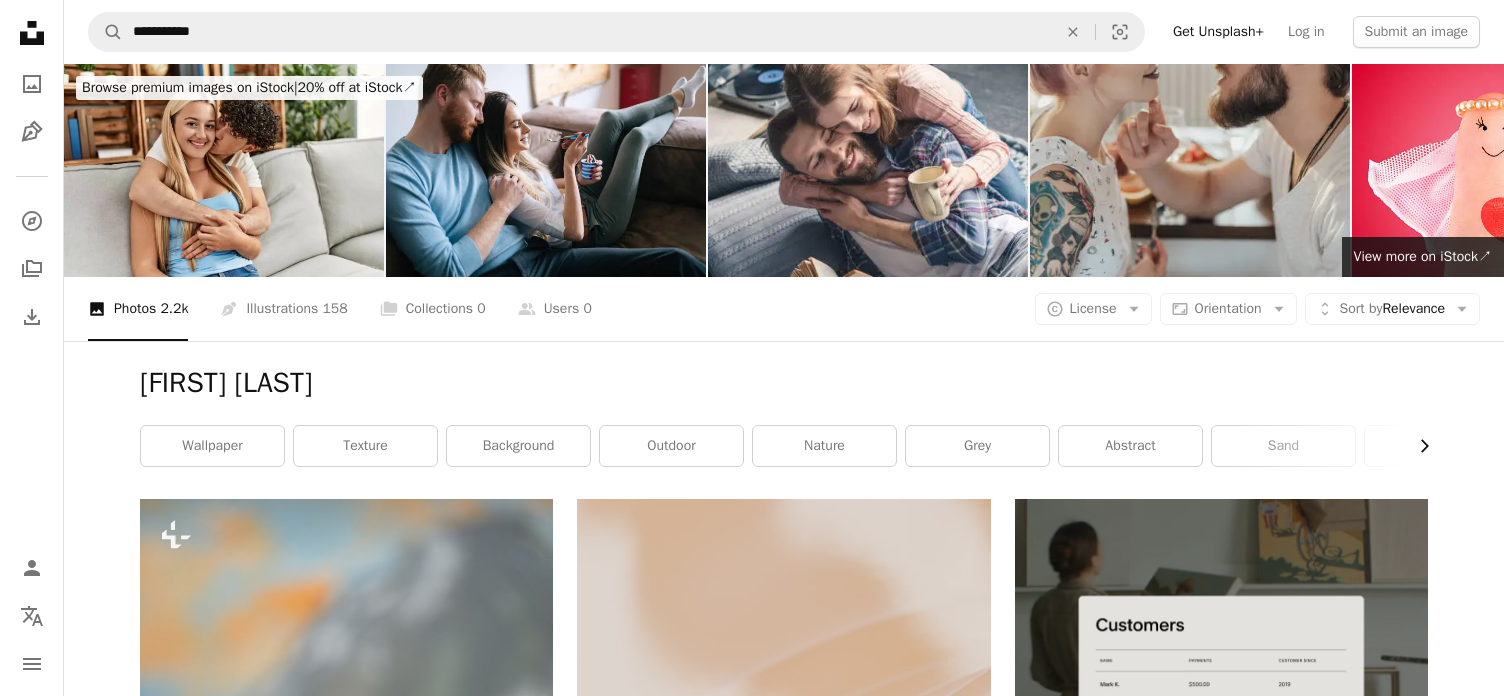 click on "Chevron right" at bounding box center (1417, 446) 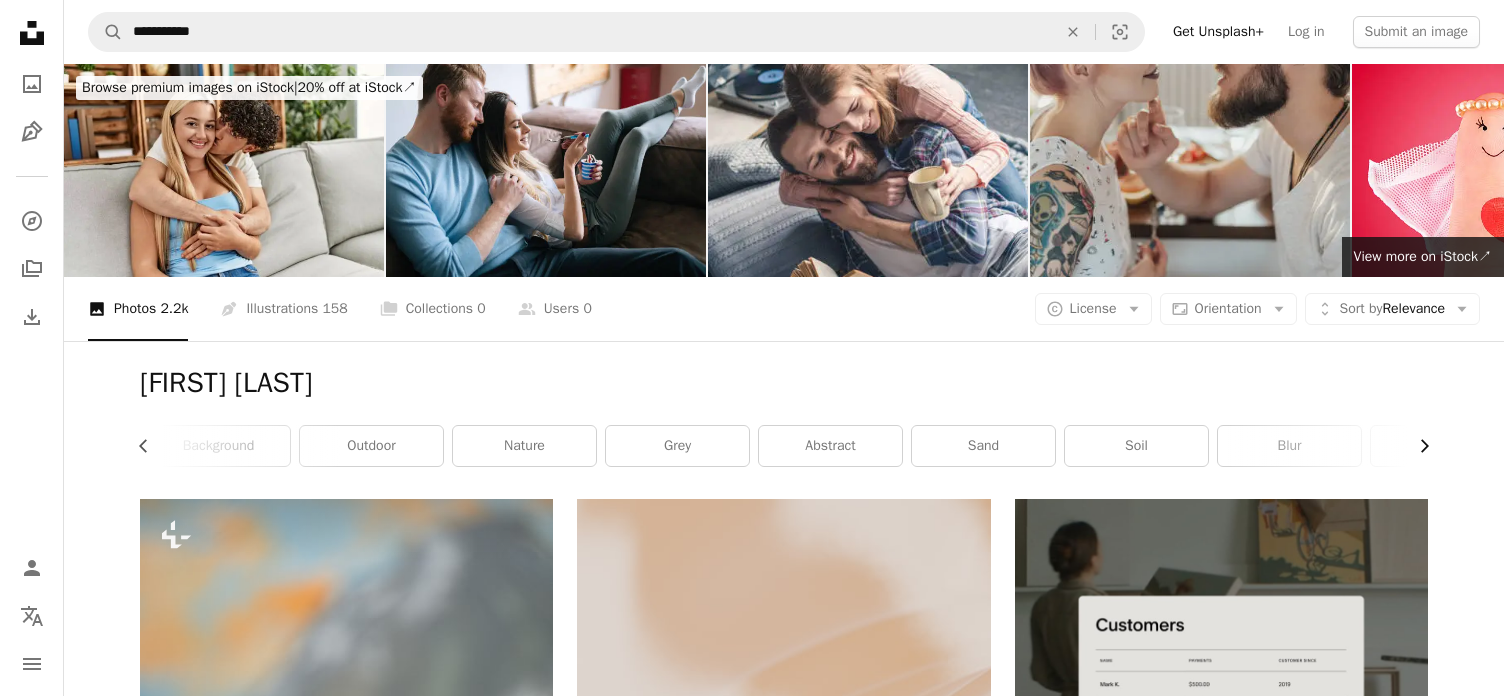 click on "Chevron right" at bounding box center [1417, 446] 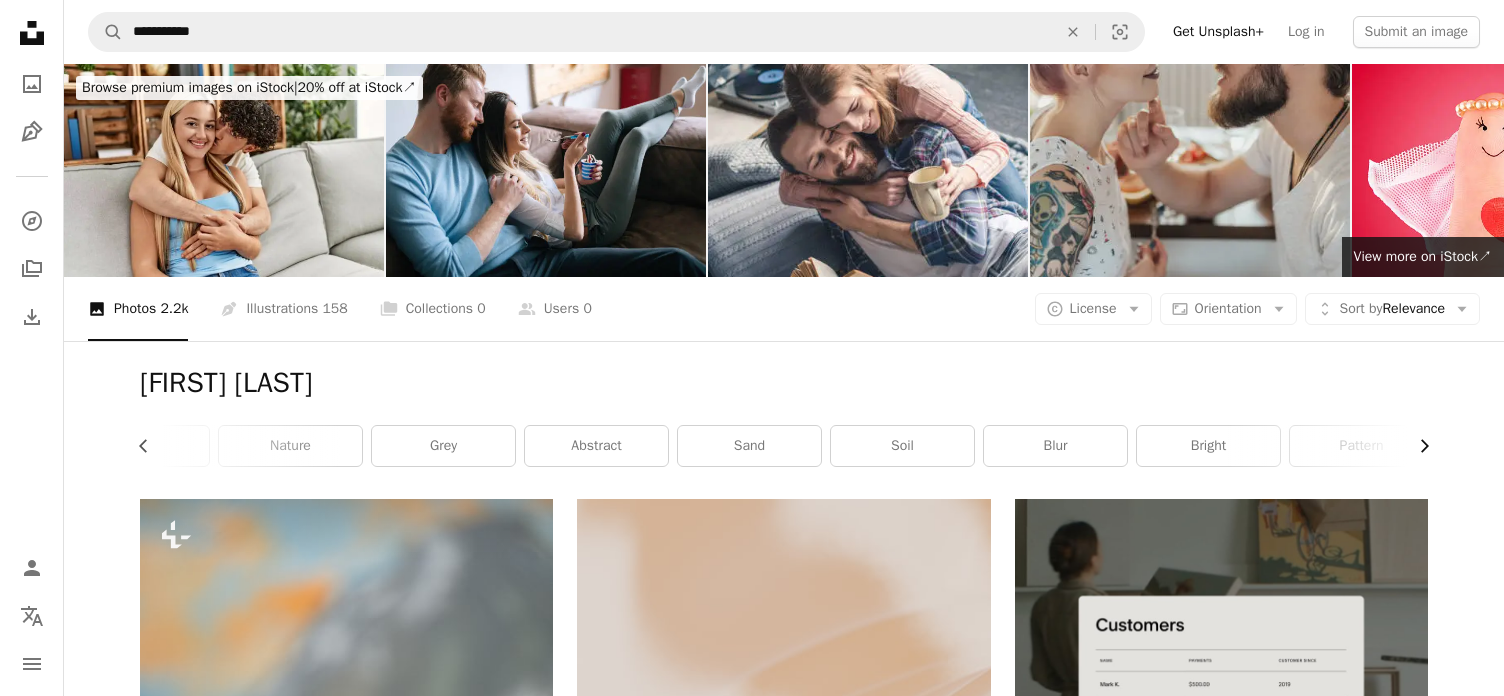 scroll, scrollTop: 0, scrollLeft: 539, axis: horizontal 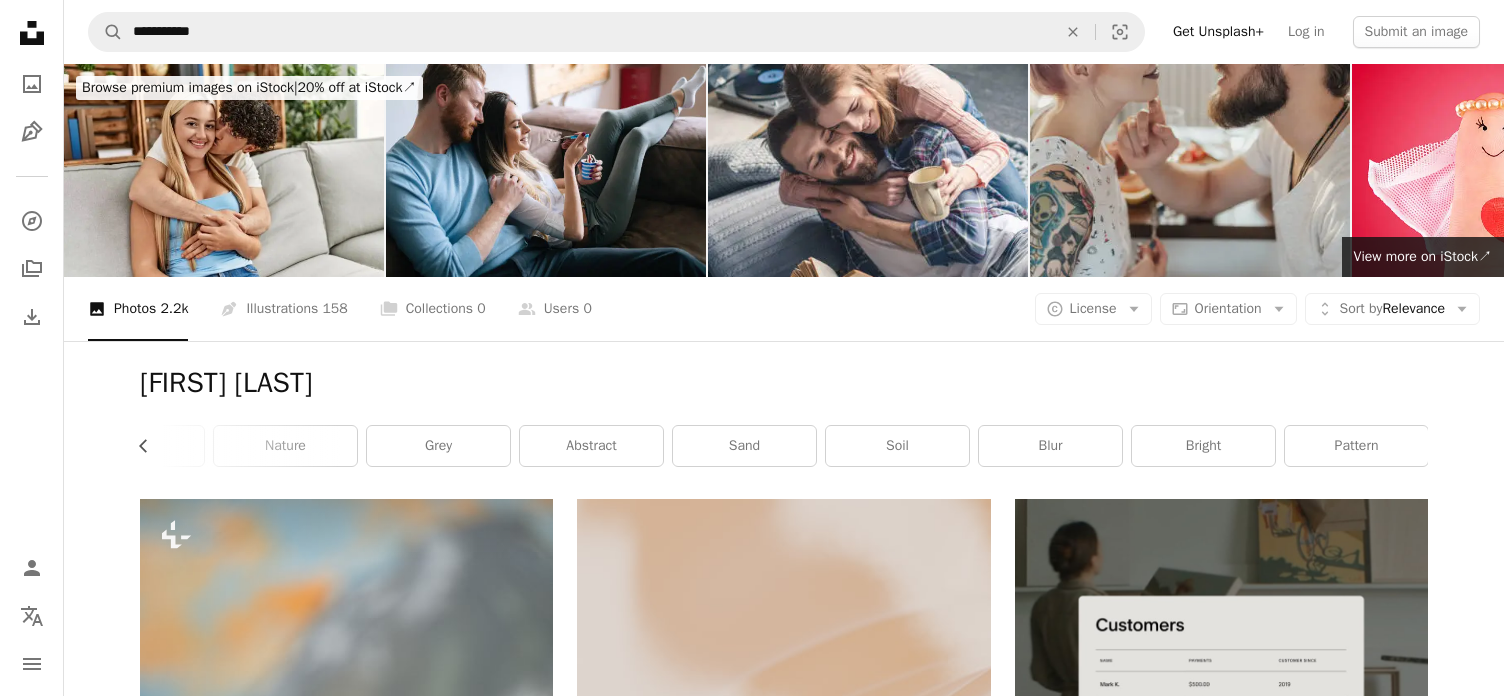 click on "pattern" at bounding box center [1356, 446] 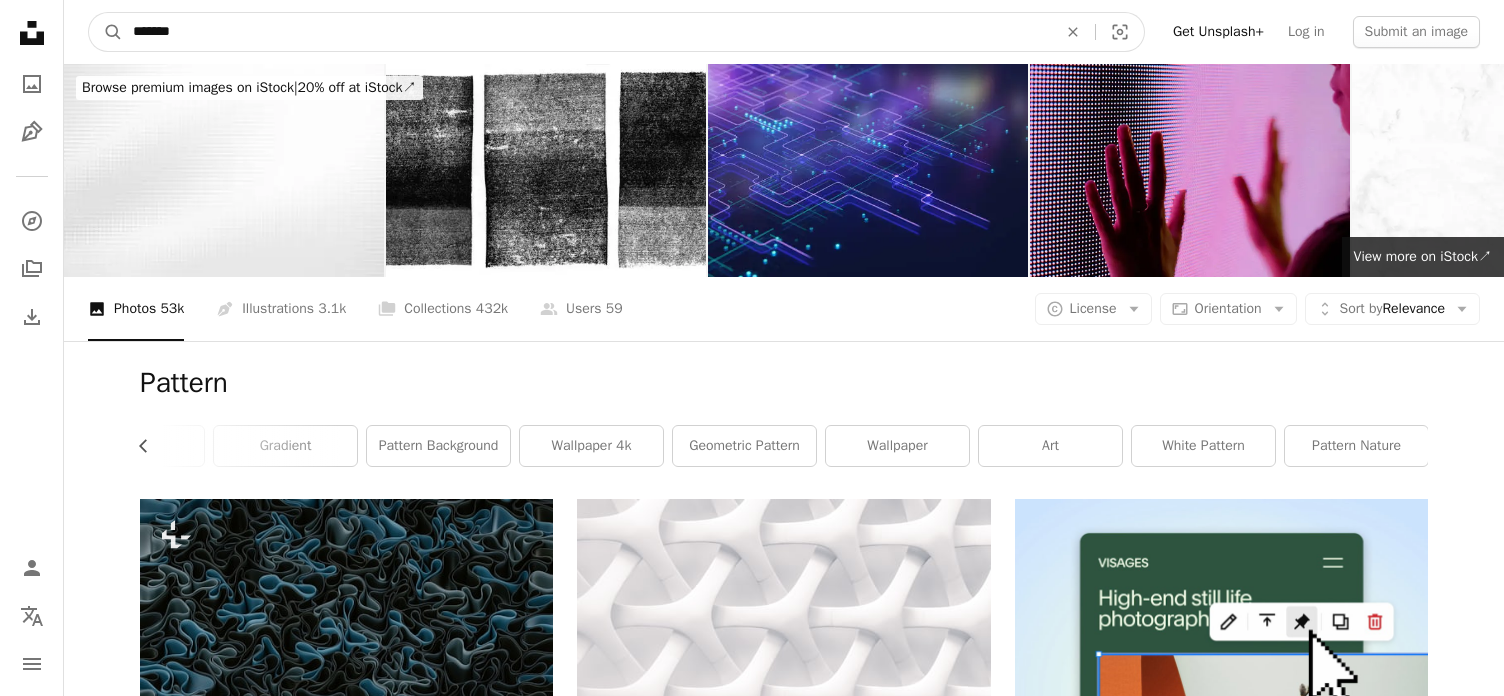 click on "*******" at bounding box center (587, 32) 